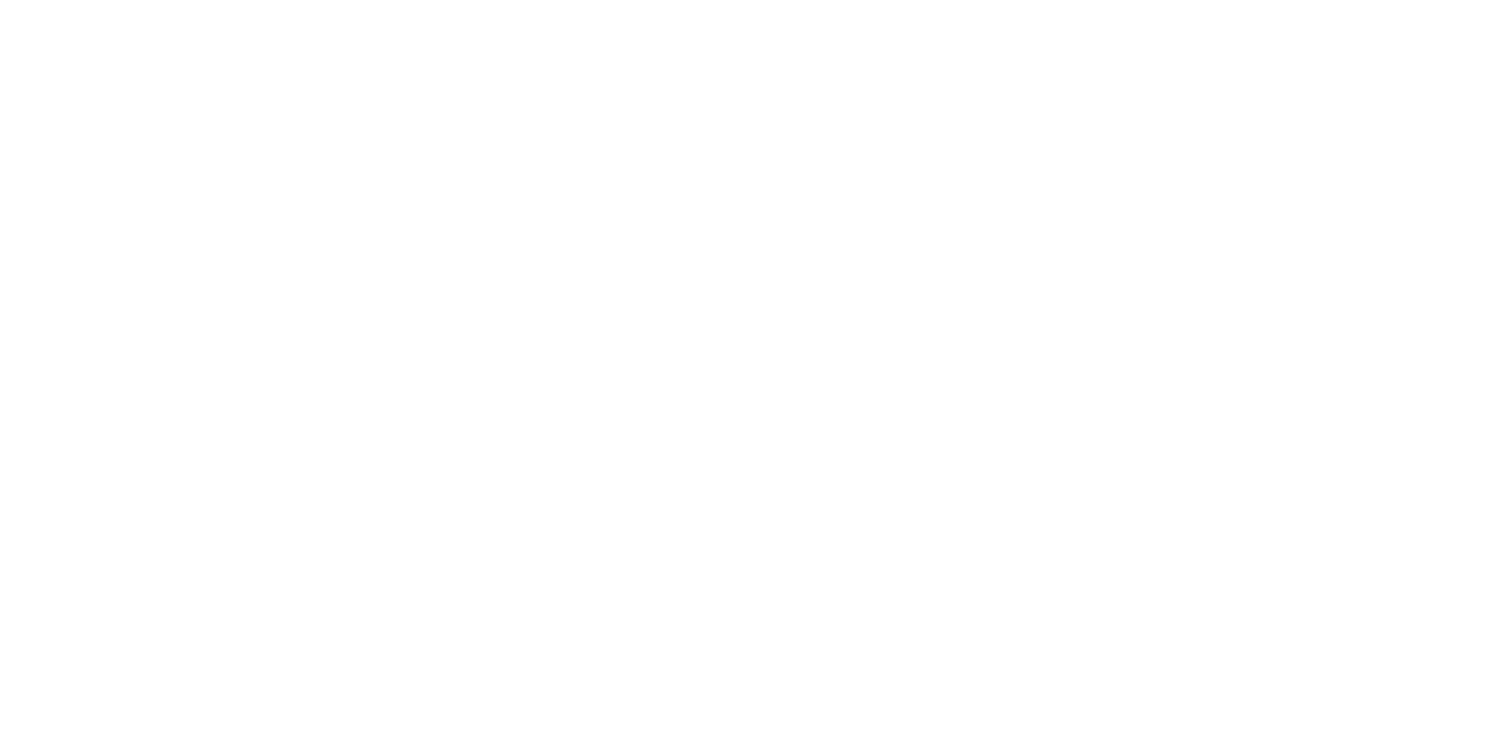 scroll, scrollTop: 0, scrollLeft: 0, axis: both 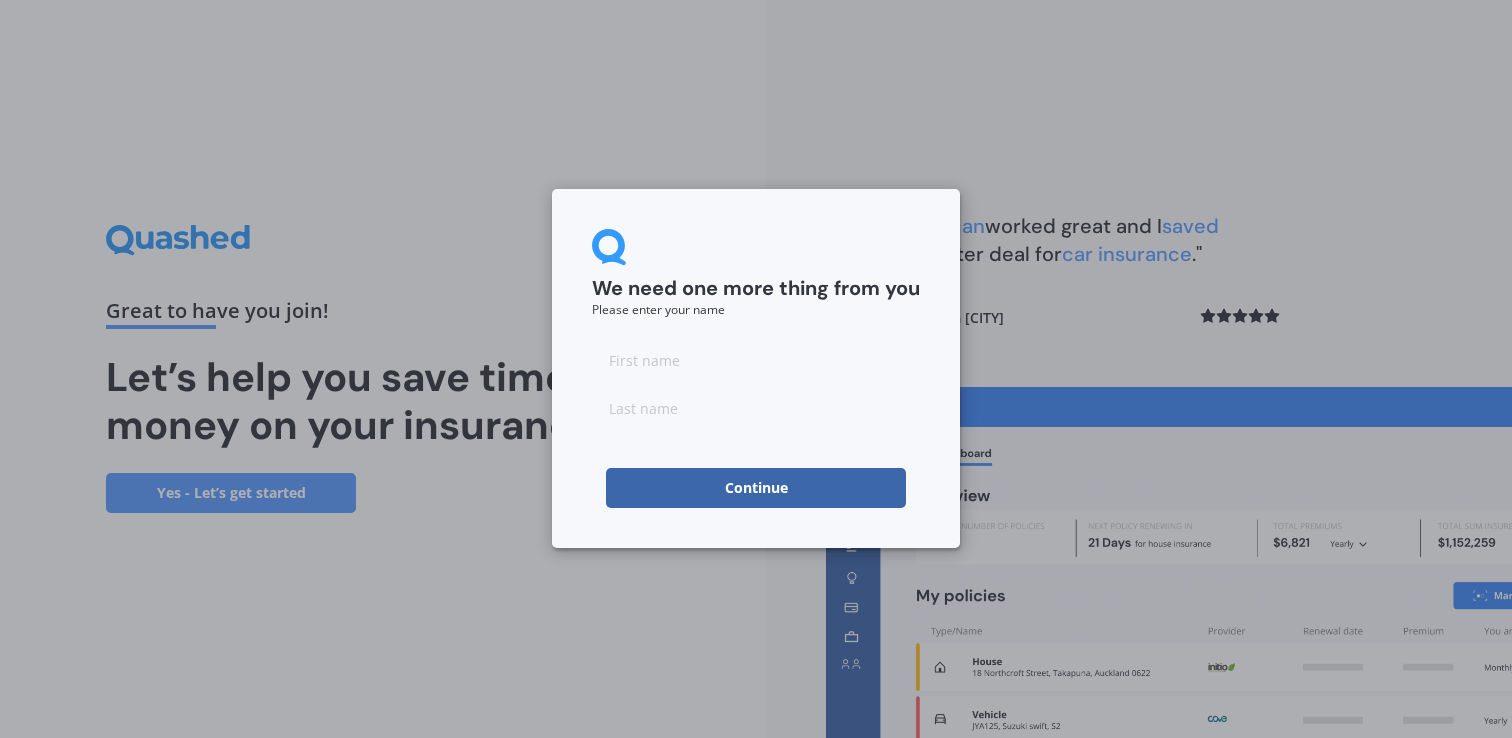 click at bounding box center [756, 360] 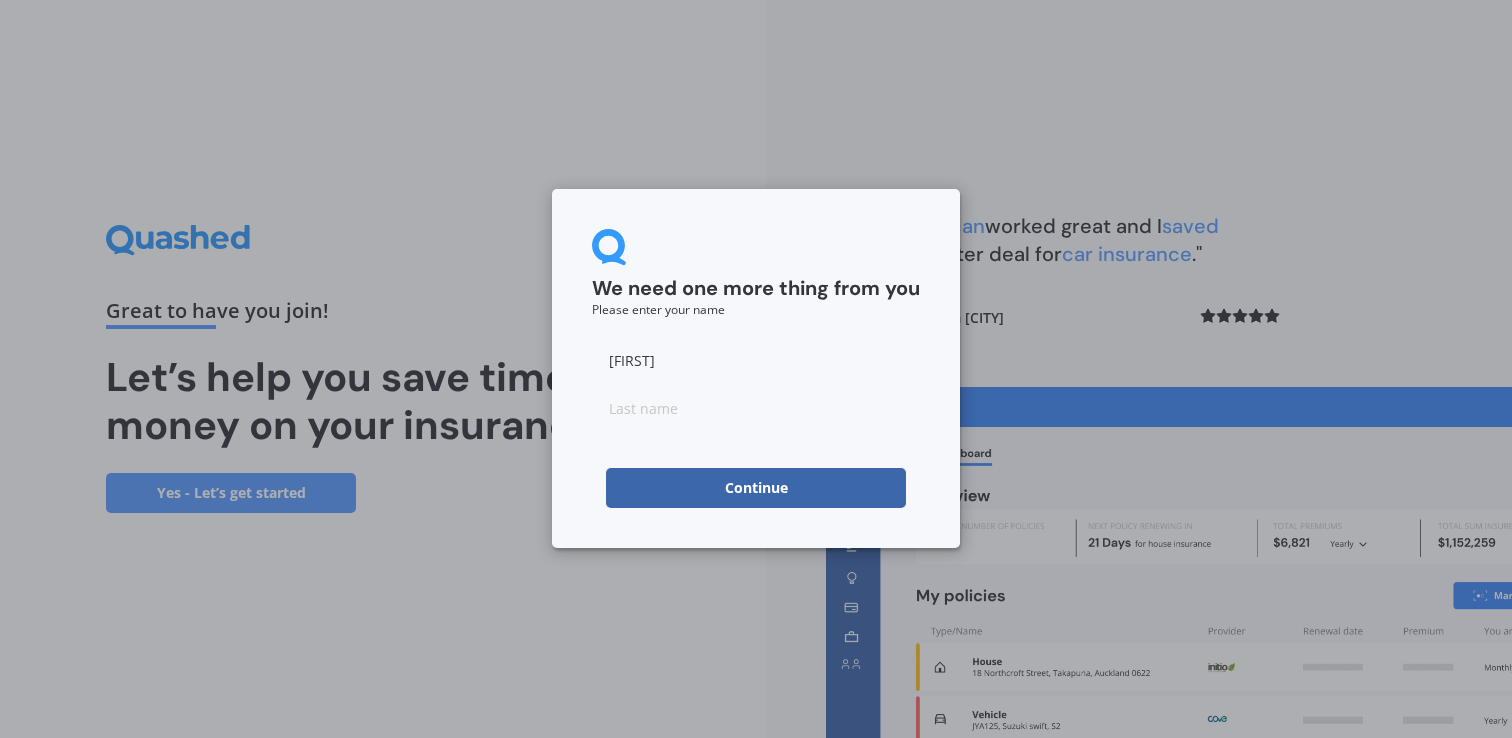 type on "[FIRST]" 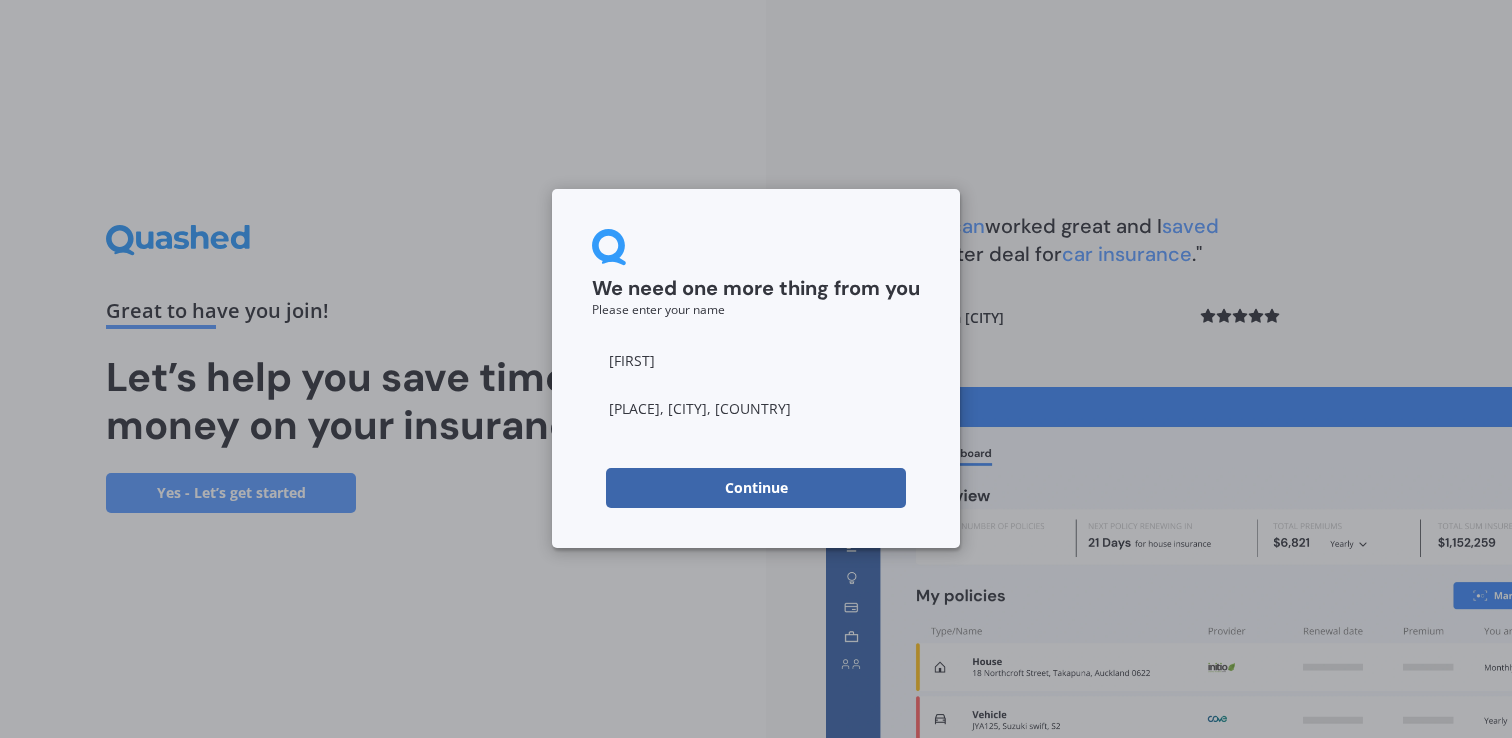 type on "[PLACE], [CITY], [COUNTRY]" 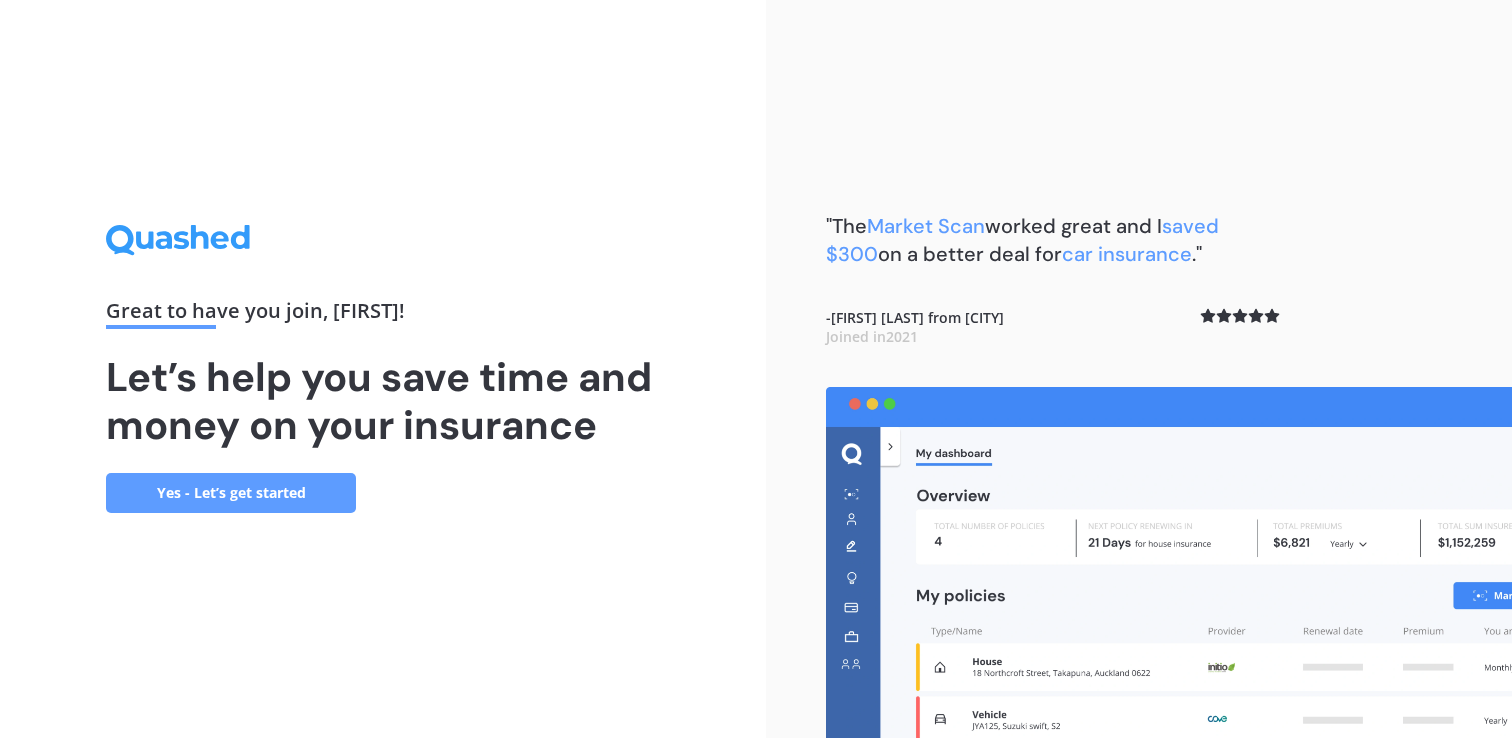 click on "Yes - Let’s get started" at bounding box center [231, 493] 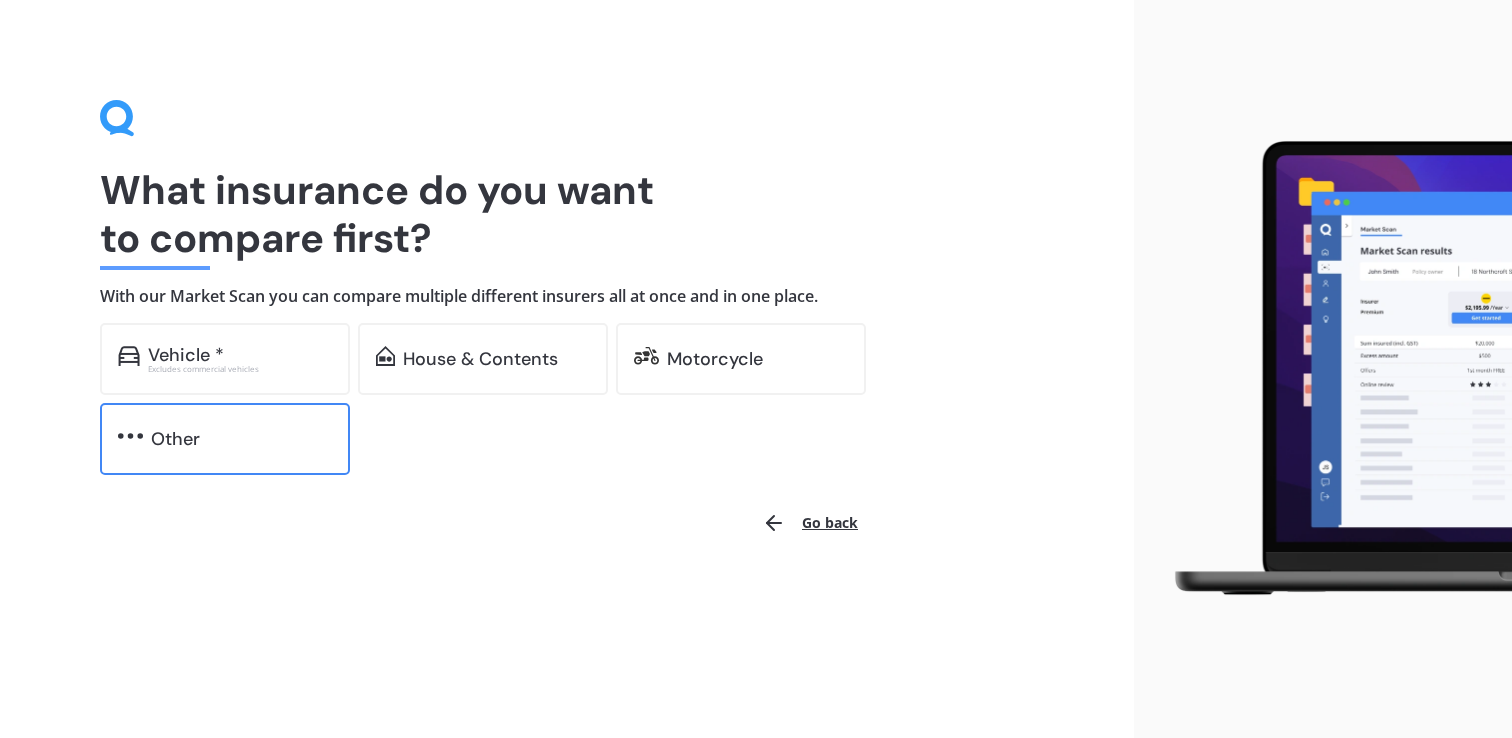 click on "Other" at bounding box center [241, 439] 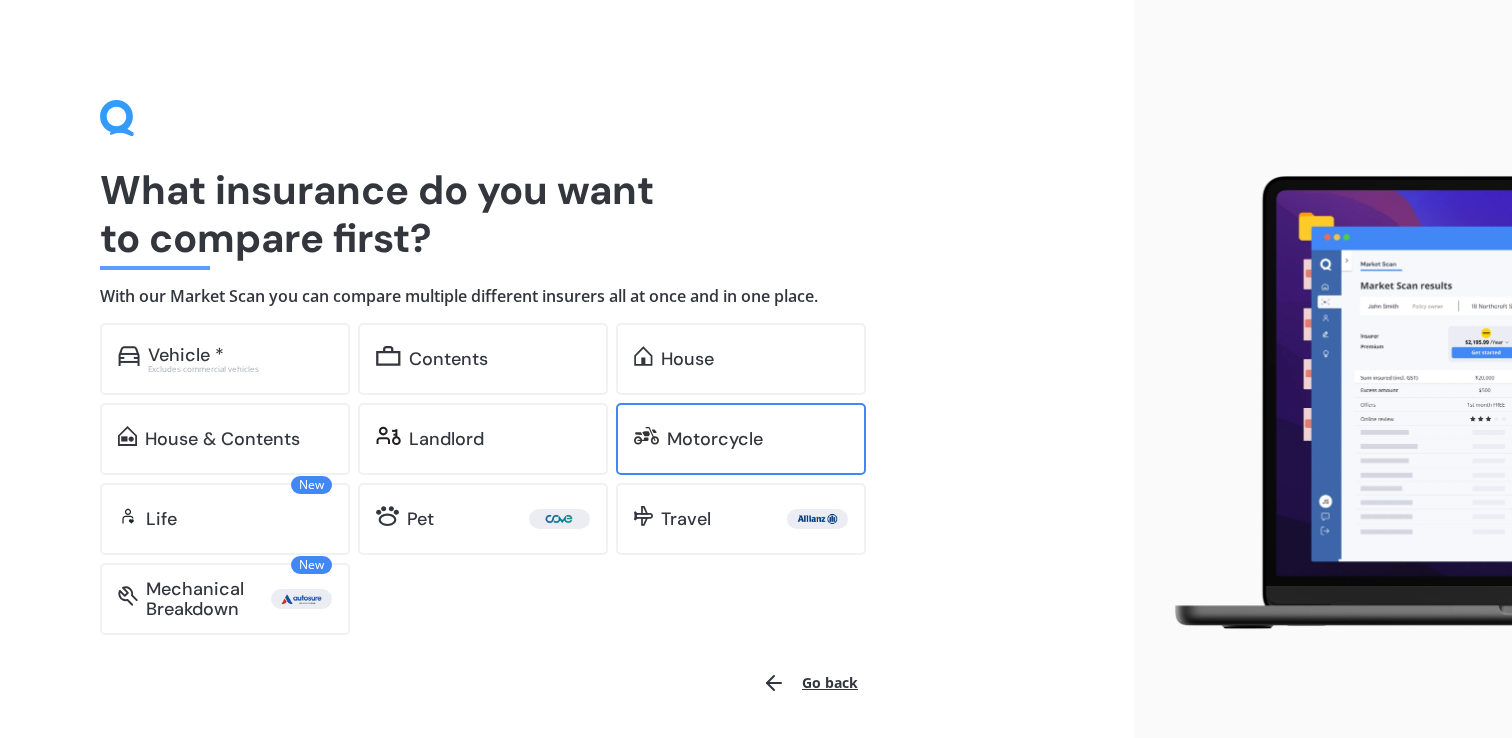 click on "Motorcycle" at bounding box center [715, 439] 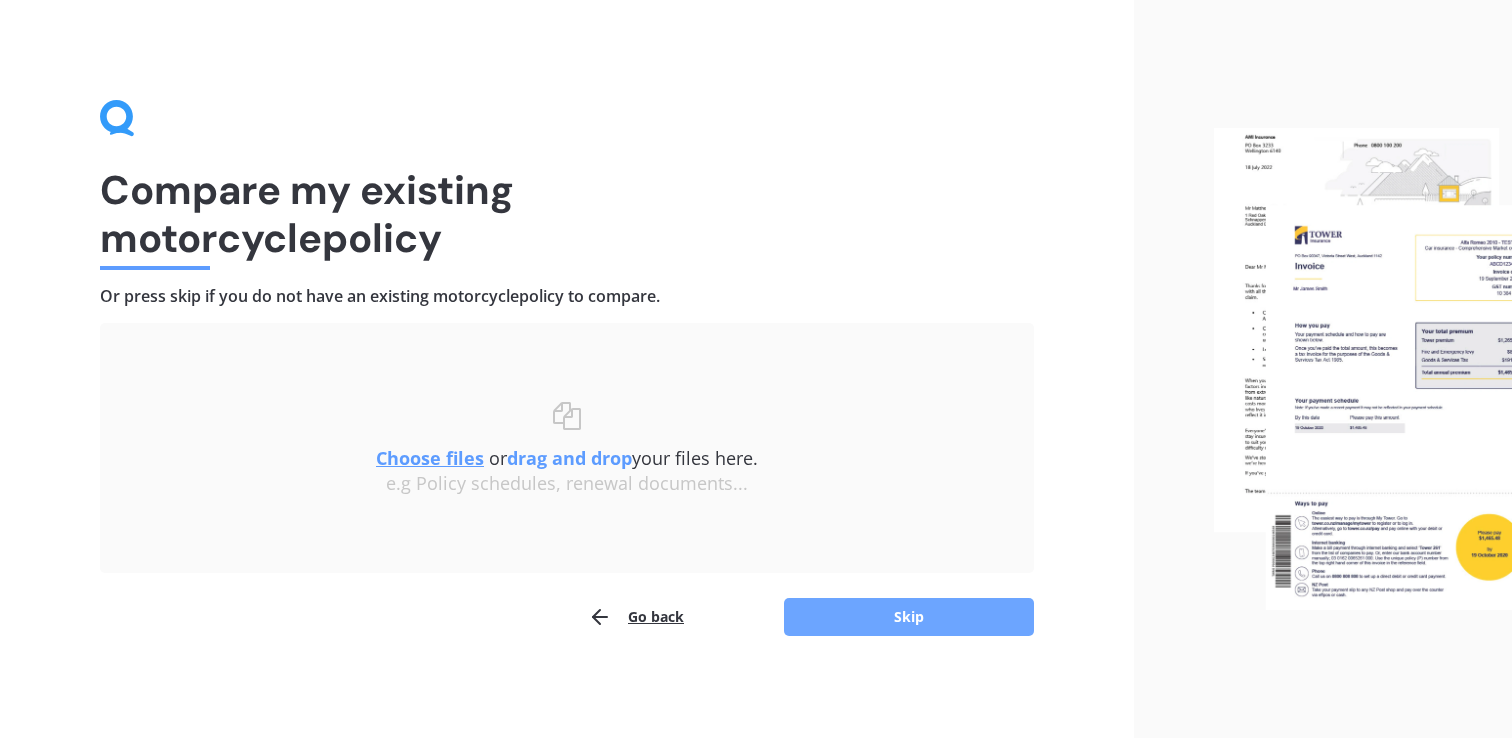 click on "Skip" at bounding box center [909, 617] 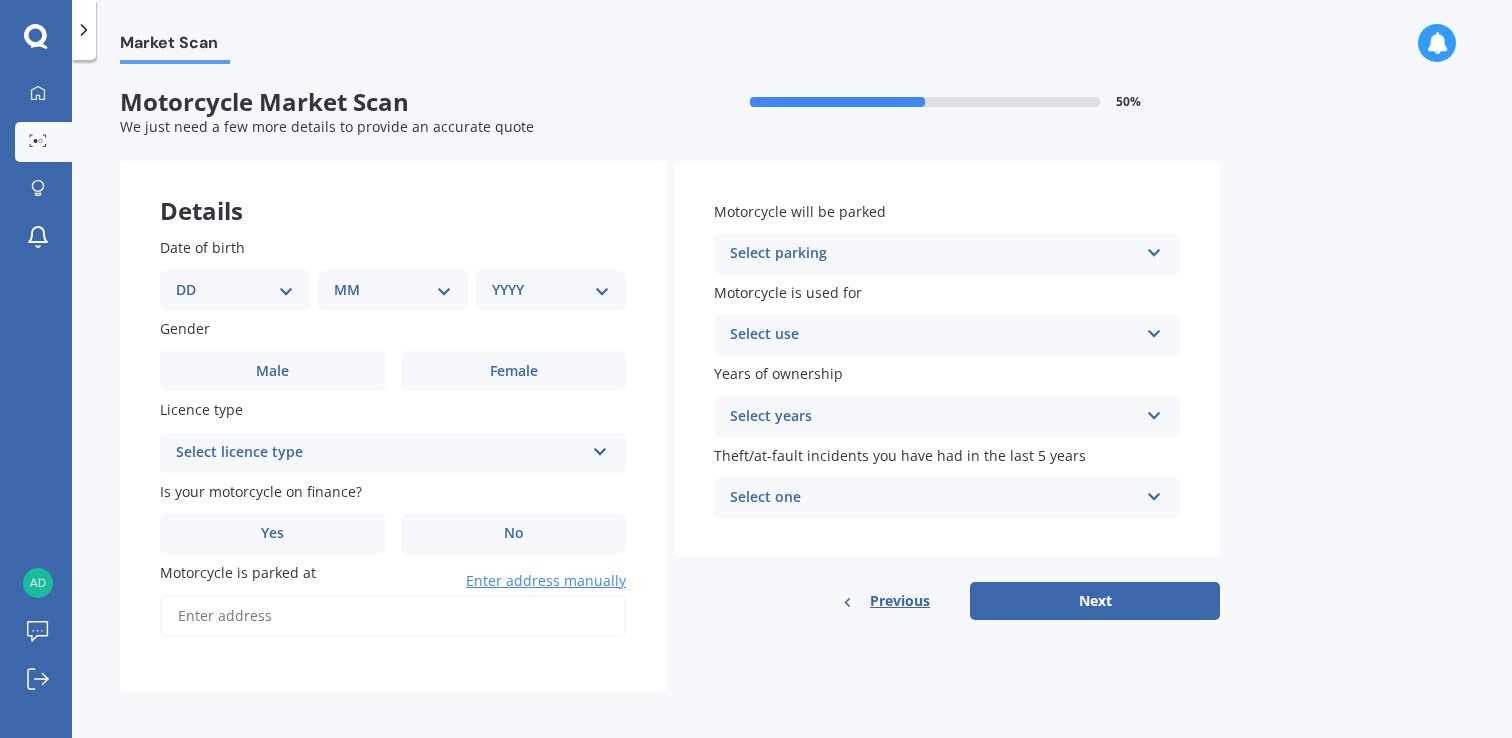 click on "DD 01 02 03 04 05 06 07 08 09 10 11 12 13 14 15 16 17 18 19 20 21 22 23 24 25 26 27 28 29 30 31" at bounding box center (235, 290) 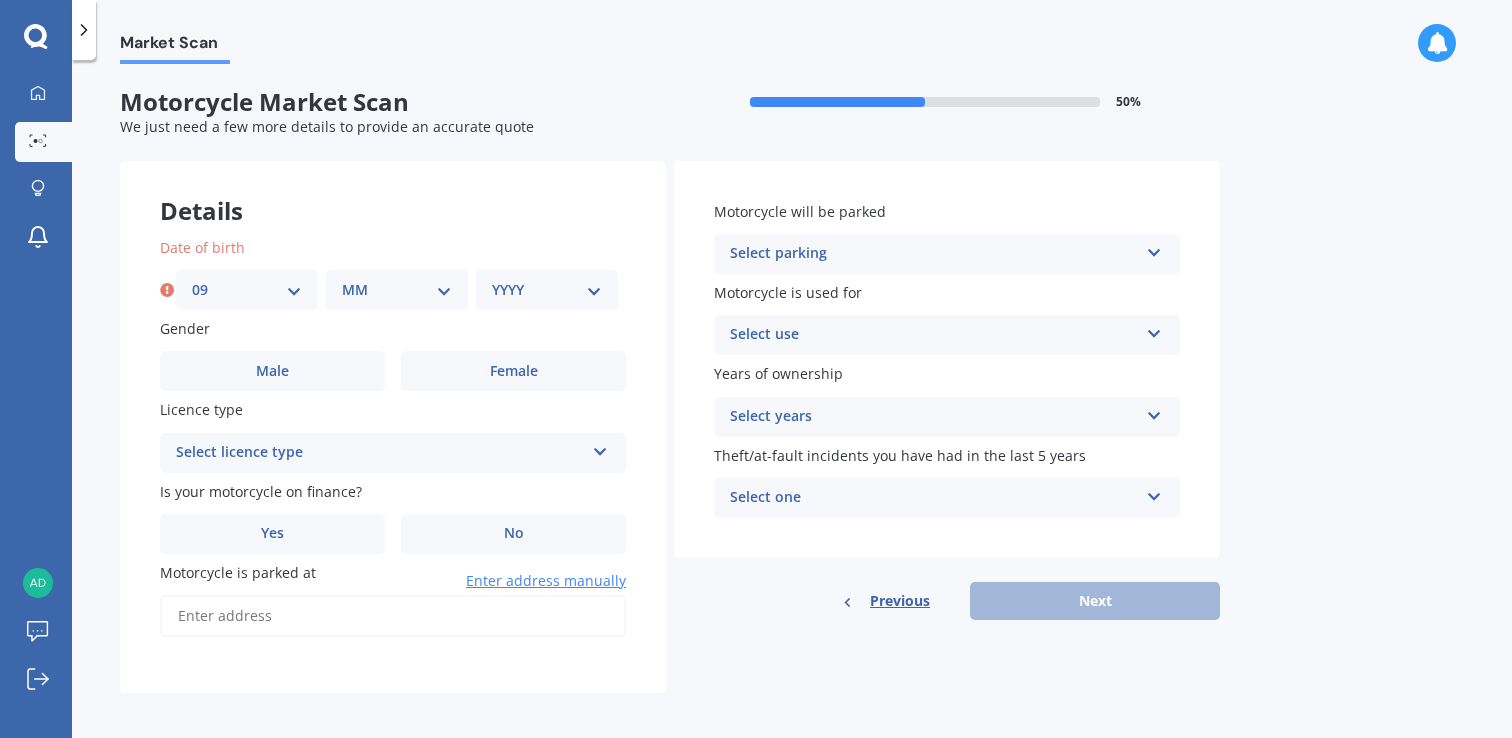 click on "Select licence type Full Motorcycle Restricted Motorcycle Learners Motorcycle Car Licence Only Restricted Car Licence Only Learners Car Licence Only Unlicenced Not Required" at bounding box center (393, 453) 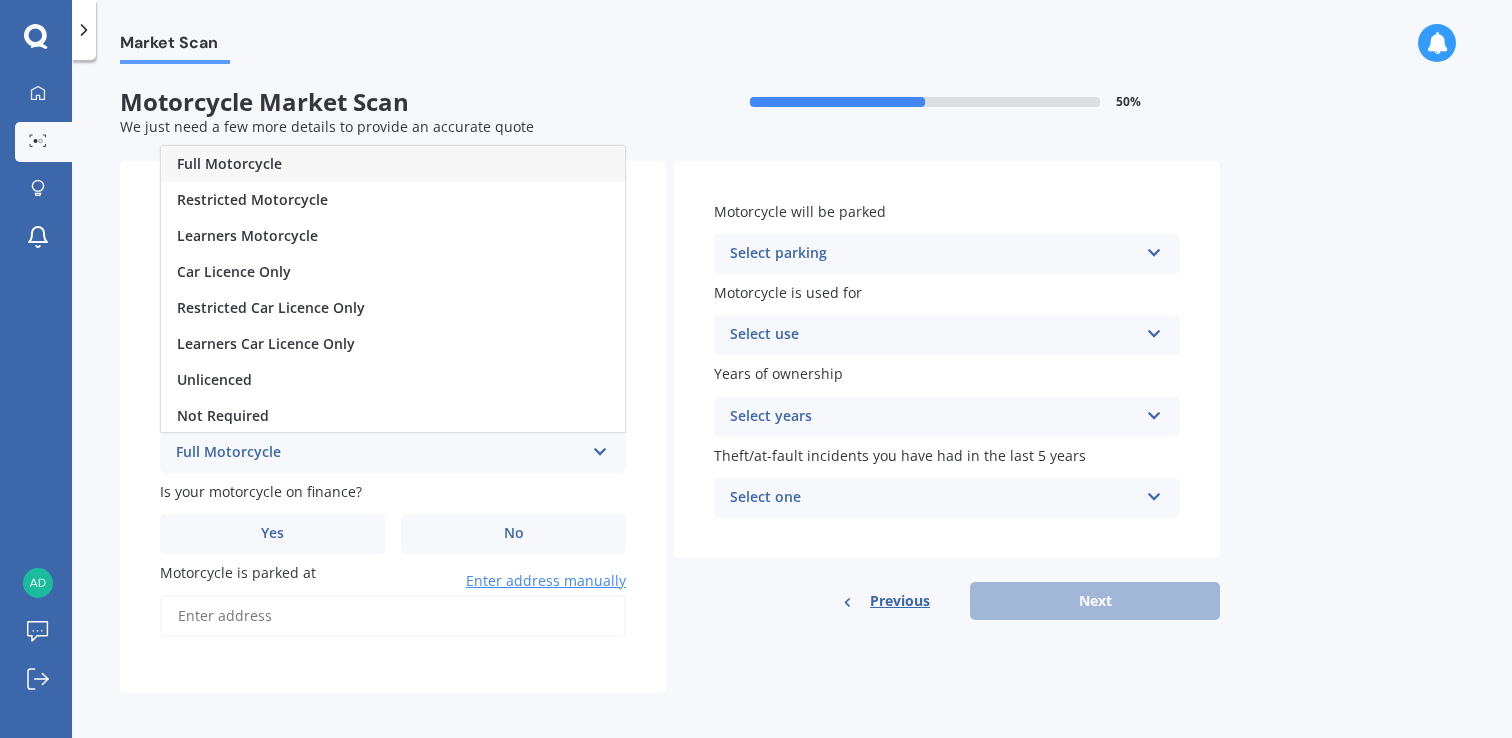 click on "Motorcycle Market Scan" at bounding box center (395, 102) 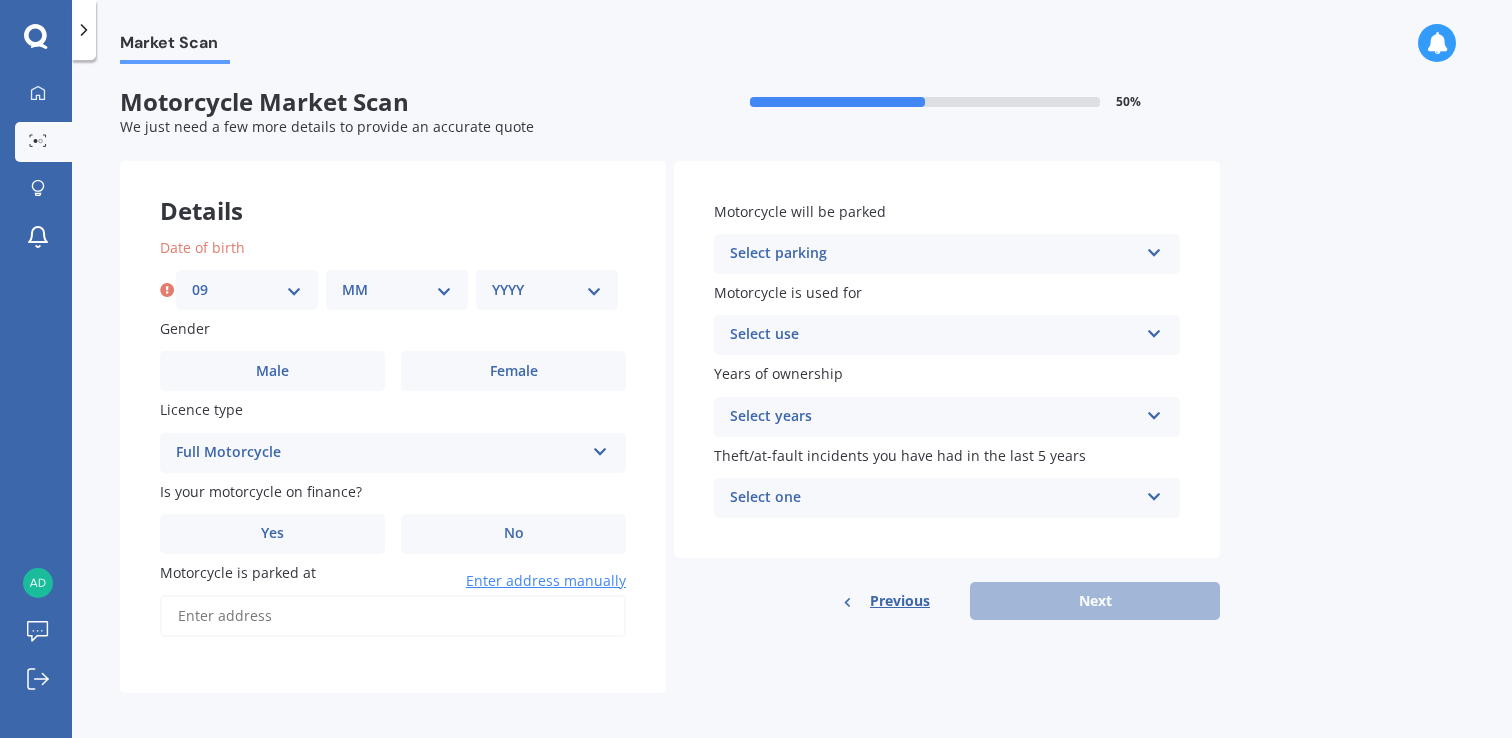 click on "MM 01 02 03 04 05 06 07 08 09 10 11 12" at bounding box center (397, 290) 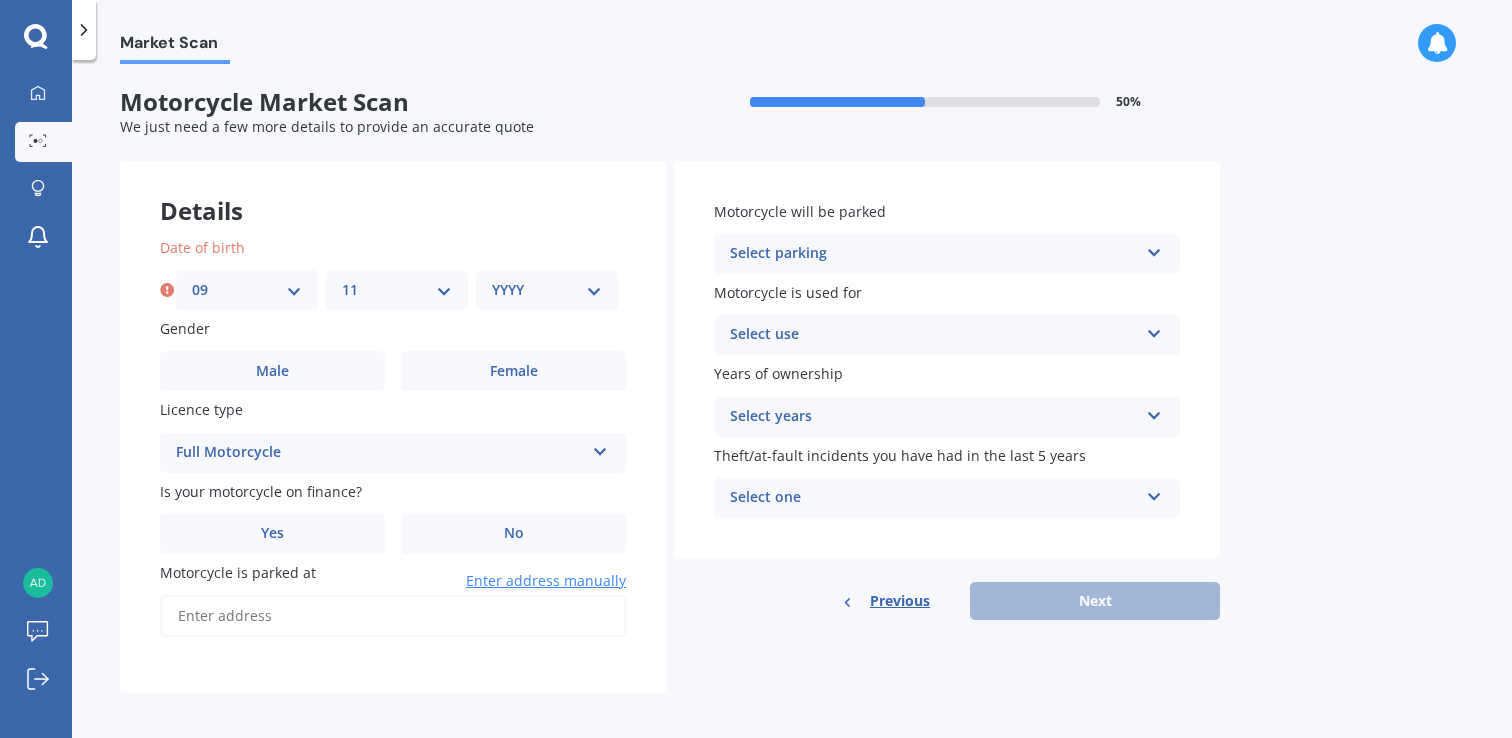 click on "YYYY 2025 2024 2023 2022 2021 2020 2019 2018 2017 2016 2015 2014 2013 2012 2011 2010 2009 2008 2007 2006 2005 2004 2003 2002 2001 2000 1999 1998 1997 1996 1995 1994 1993 1992 1991 1990 1989 1988 1987 1986 1985 1984 1983 1982 1981 1980 1979 1978 1977 1976 1975 1974 1973 1972 1971 1970 1969 1968 1967 1966 1965 1964 1963 1962 1961 1960 1959 1958 1957 1956 1955 1954 1953 1952 1951 1950 1949 1948 1947 1946 1945 1944 1943 1942 1941 1940 1939 1938 1937 1936 1935 1934 1933 1932 1931 1930 1929 1928 1927 1926" at bounding box center (547, 290) 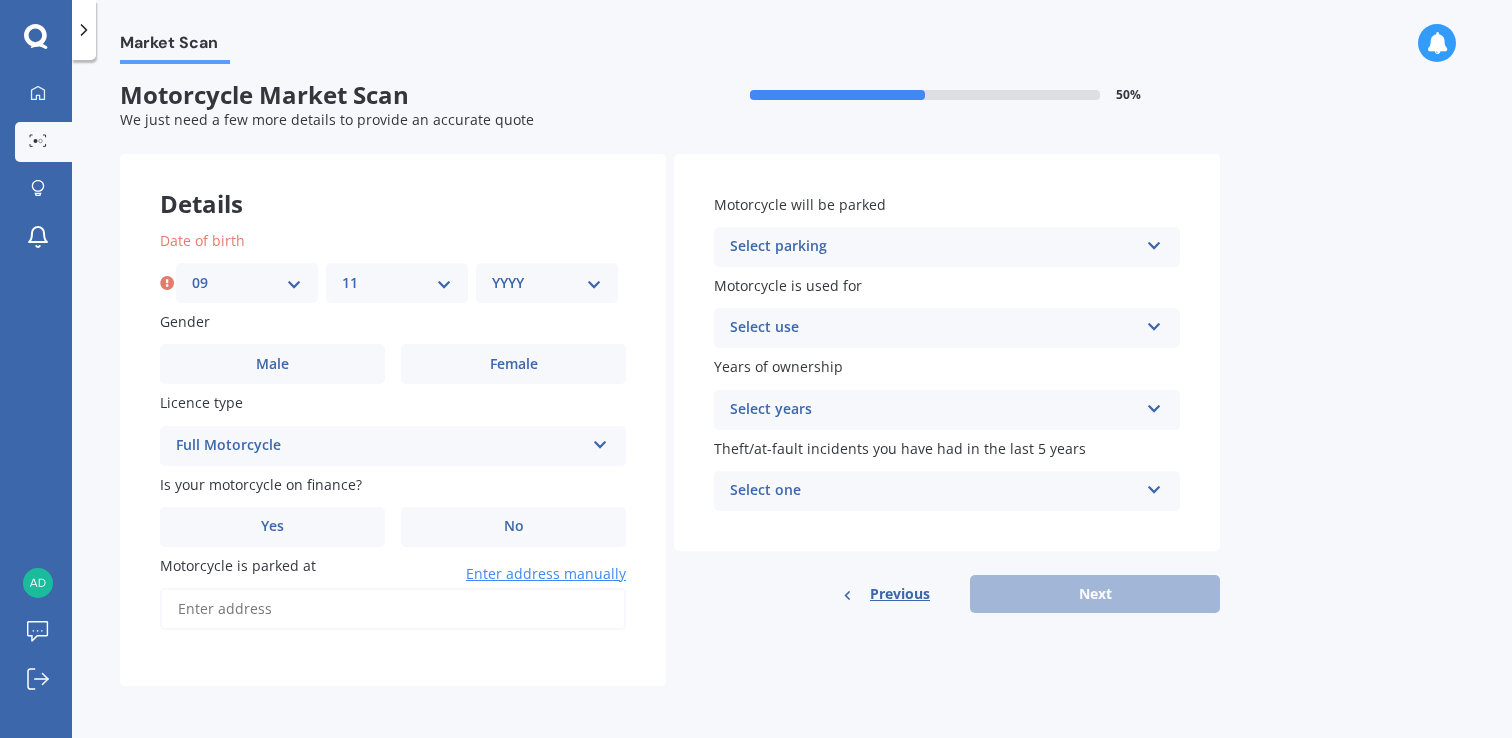 select on "2000" 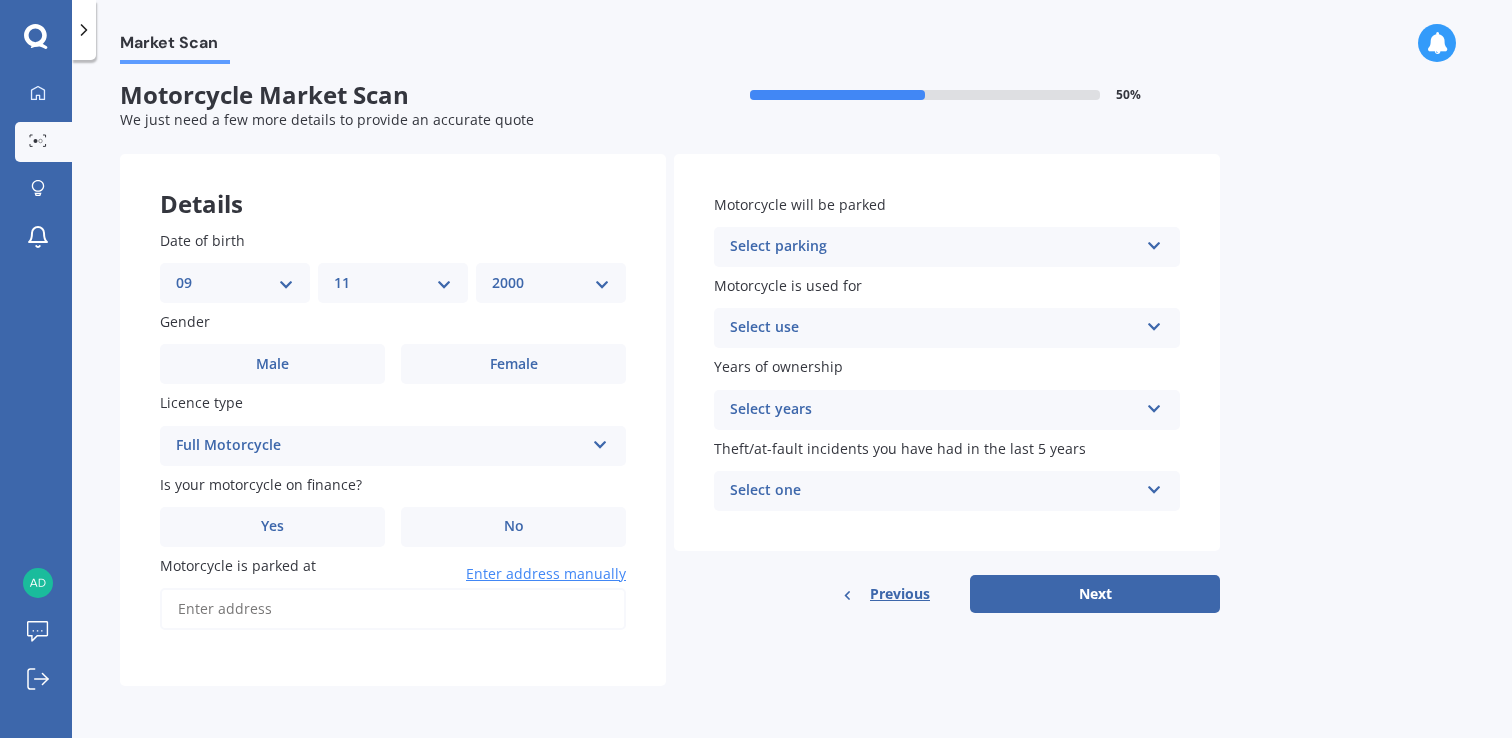 click on "Date of birth DD 01 02 03 04 05 06 07 08 09 10 11 12 13 14 15 16 17 18 19 20 21 22 23 24 25 26 27 28 29 30 31 MM 01 02 03 04 05 06 07 08 09 10 11 12 YYYY 2025 2024 2023 2022 2021 2020 2019 2018 2017 2016 2015 2014 2013 2012 2011 2010 2009 2008 2007 2006 2005 2004 2003 2002 2001 2000 1999 1998 1997 1996 1995 1994 1993 1992 1991 1990 1989 1988 1987 1986 1985 1984 1983 1982 1981 1980 1979 1978 1977 1976 1975 1974 1973 1972 1971 1970 1969 1968 1967 1966 1965 1964 1963 1962 1961 1960 1959 1958 1957 1956 1955 1954 1953 1952 1951 1950 1949 1948 1947 1946 1945 1944 1943 1942 1941 1940 1939 1938 1937 1936 1935 1934 1933 1932 1931 1930 1929 1928 1927 1926 Gender Male Female Licence type Full Motorcycle Full Motorcycle Restricted Motorcycle Learners Motorcycle Car Licence Only Restricted Car Licence Only Learners Car Licence Only Unlicenced Not Required Is your motorcycle on finance? Yes No Motorcycle is parked at Enter address manually" at bounding box center [393, 438] 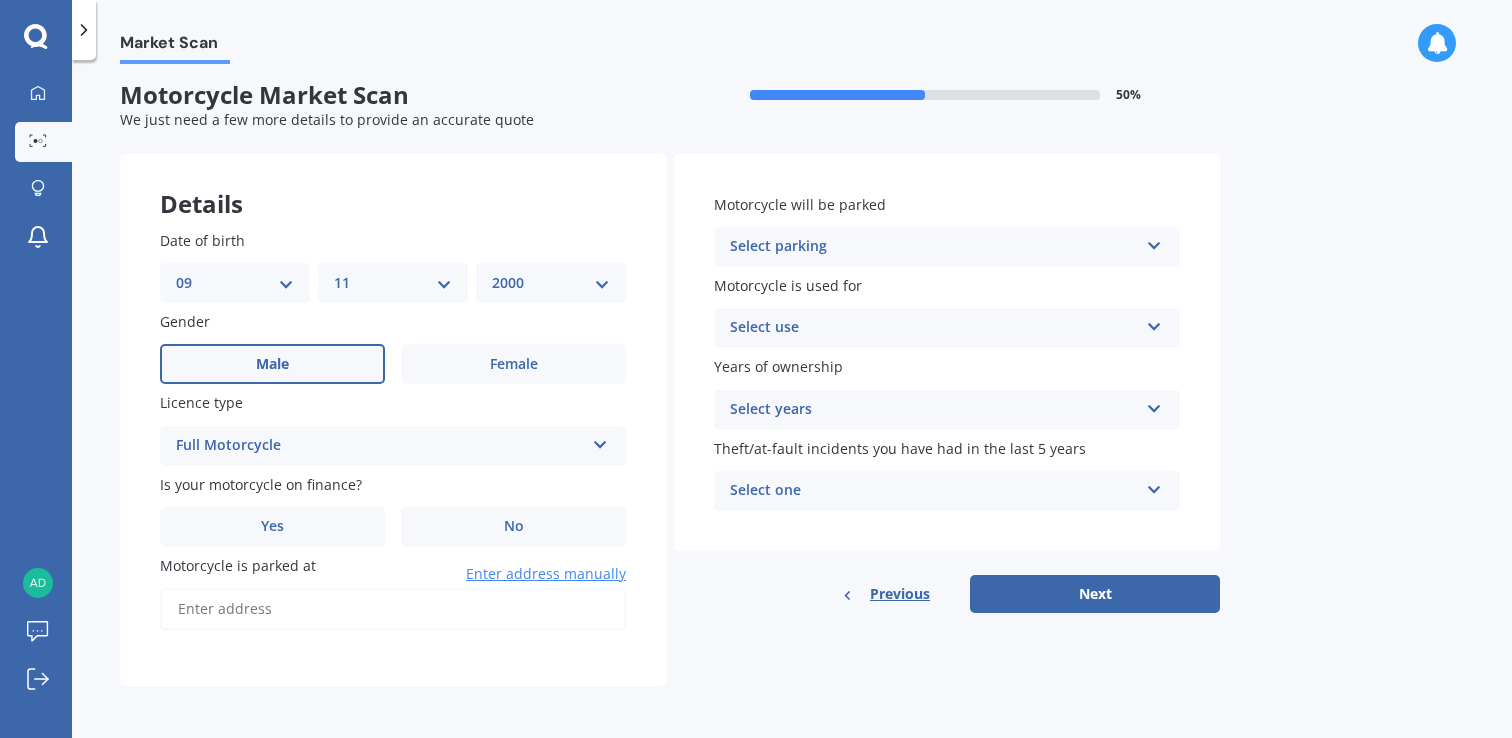 click on "Male" at bounding box center (272, 364) 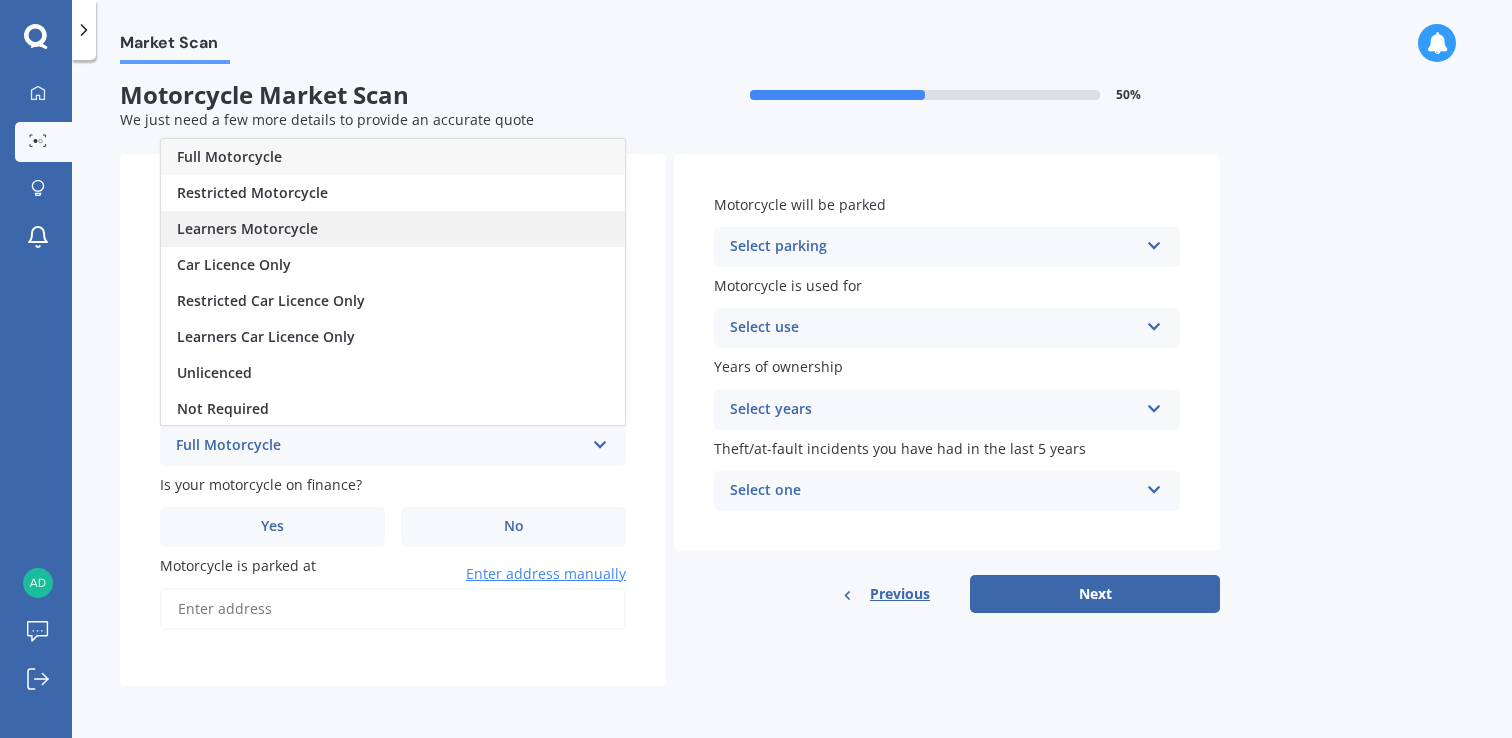 click on "Learners Motorcycle" at bounding box center (393, 229) 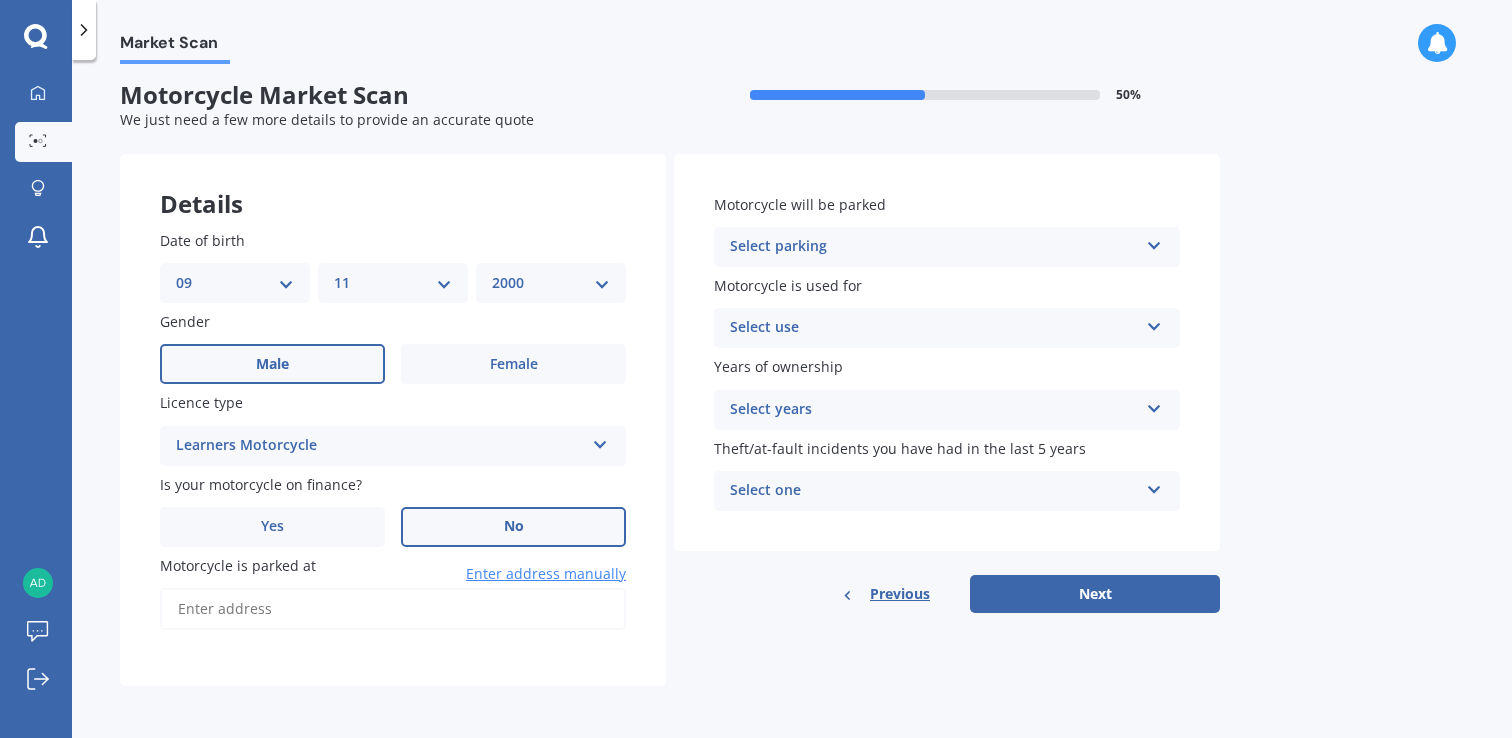 click on "No" at bounding box center [513, 527] 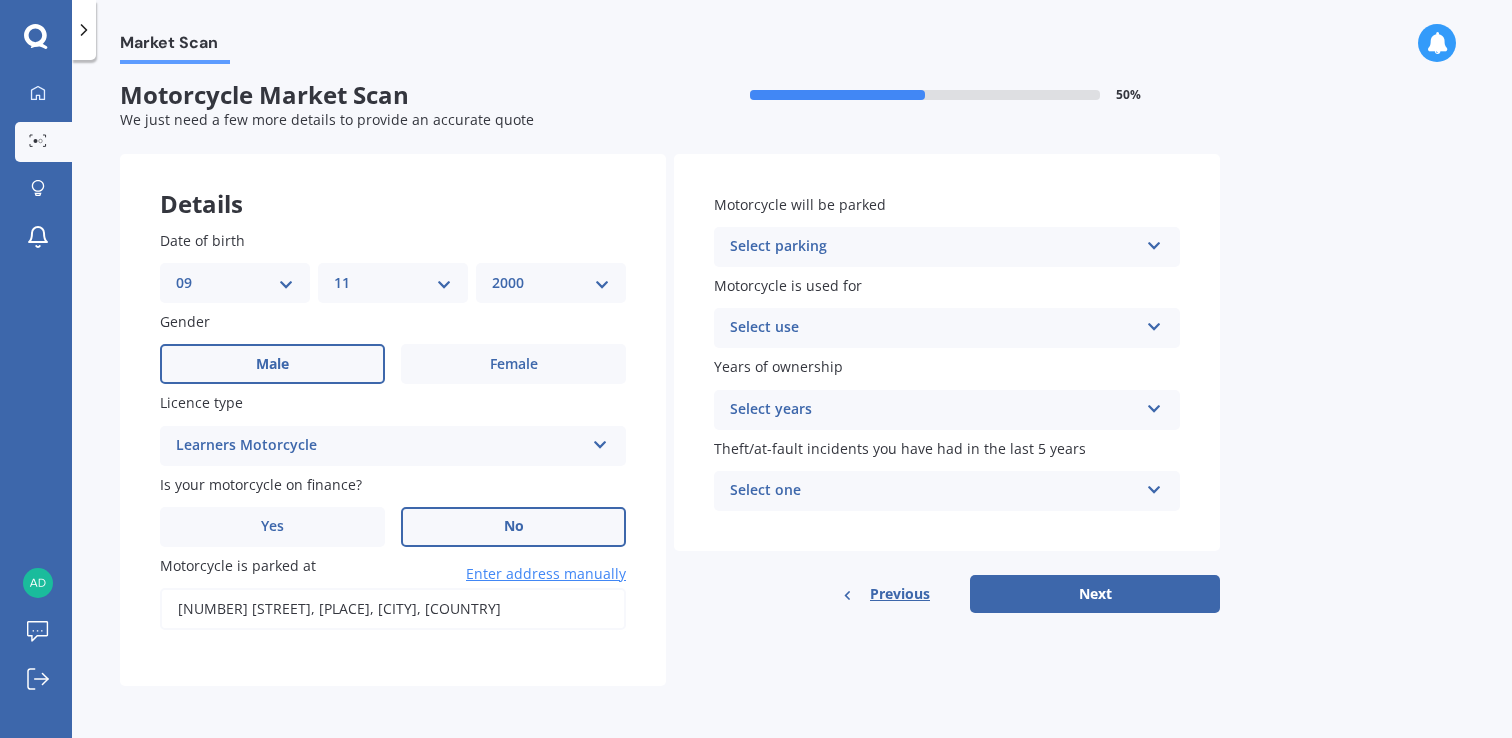 scroll, scrollTop: 0, scrollLeft: 0, axis: both 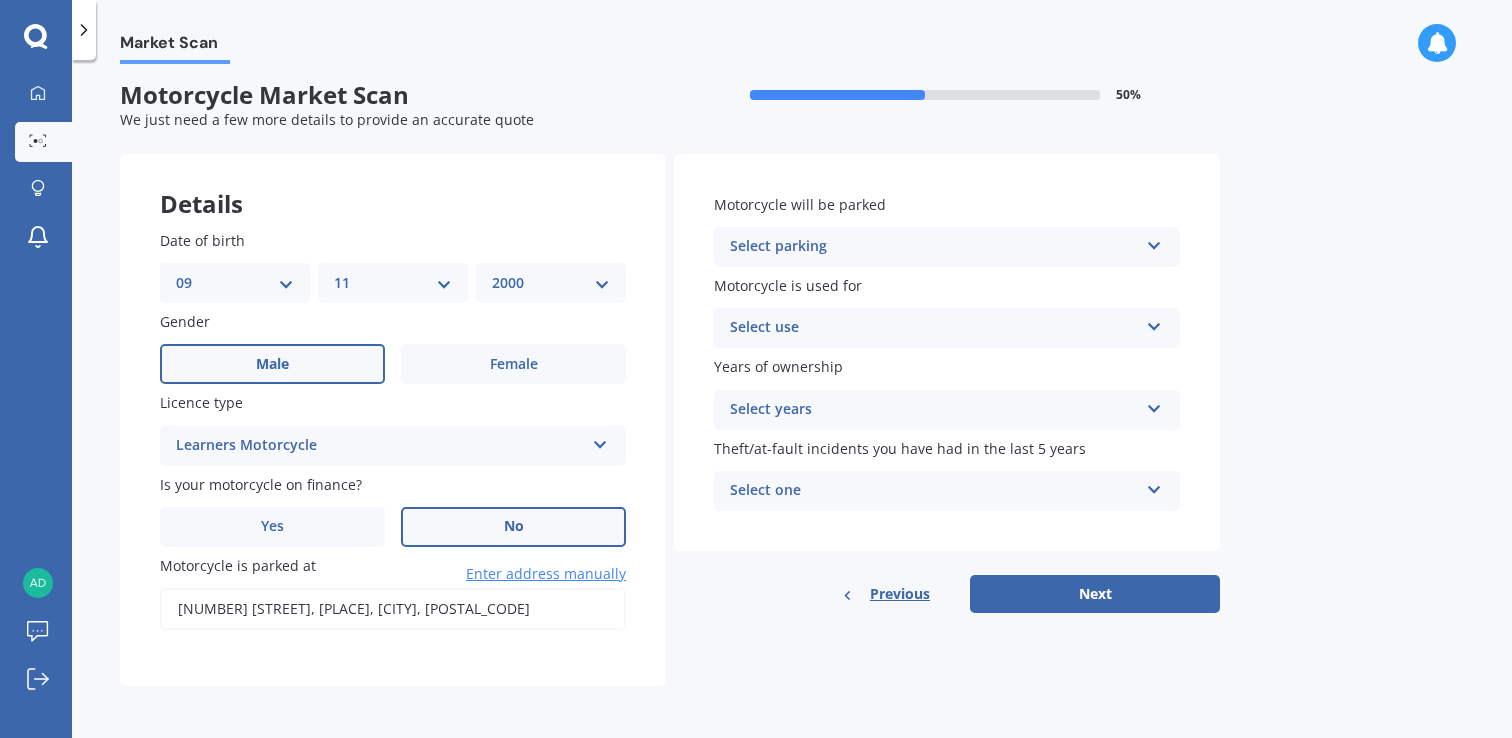 click on "Select parking" at bounding box center [934, 247] 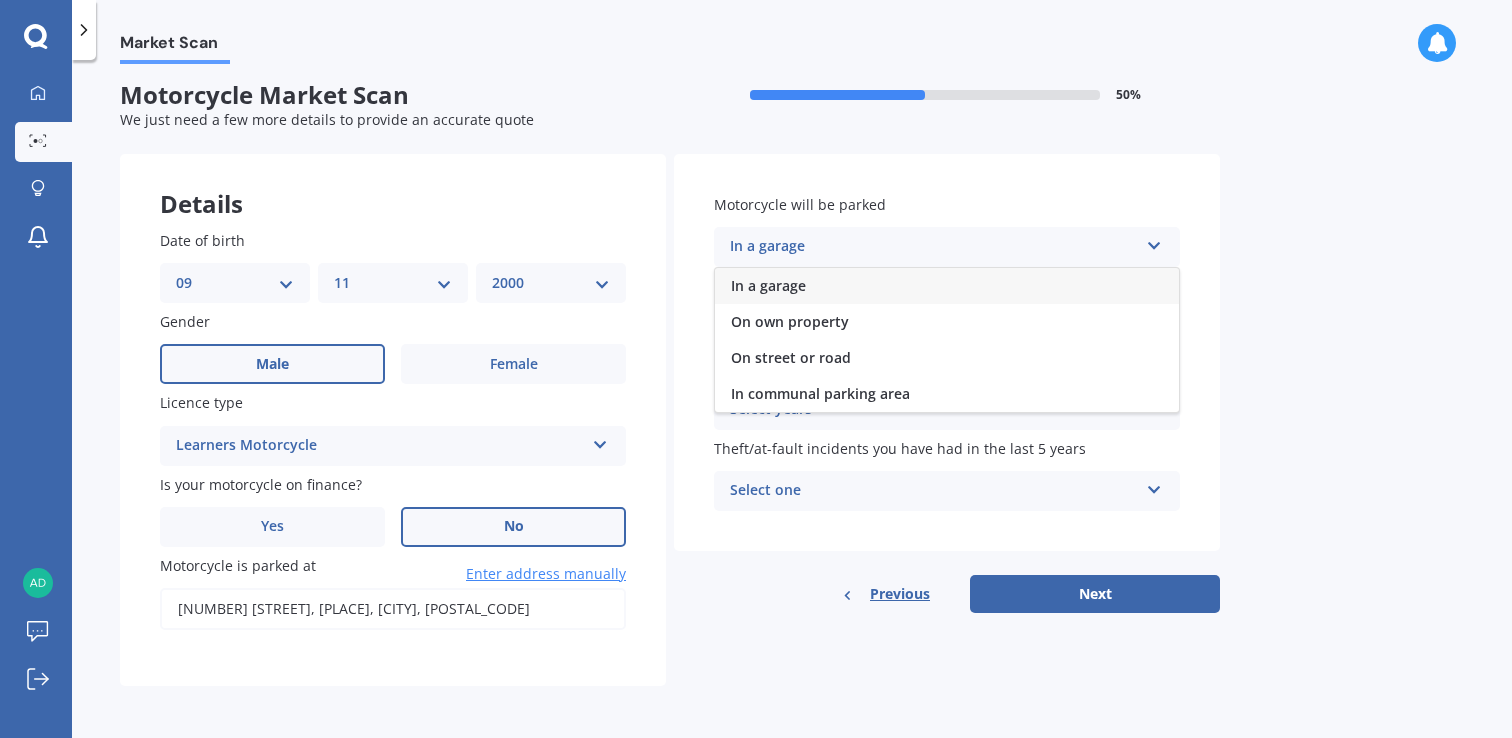 click on "In a garage" at bounding box center (947, 286) 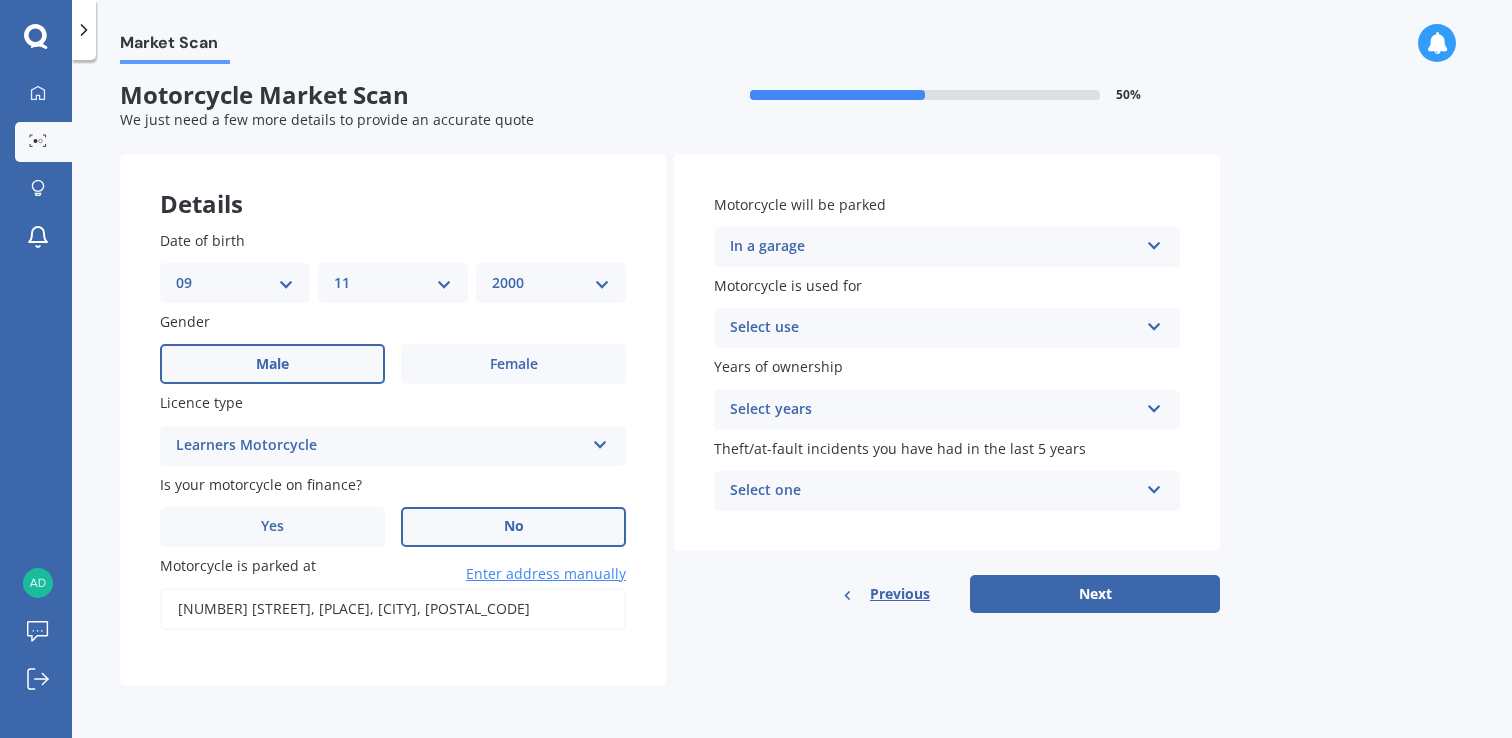 click on "Select use" at bounding box center [934, 328] 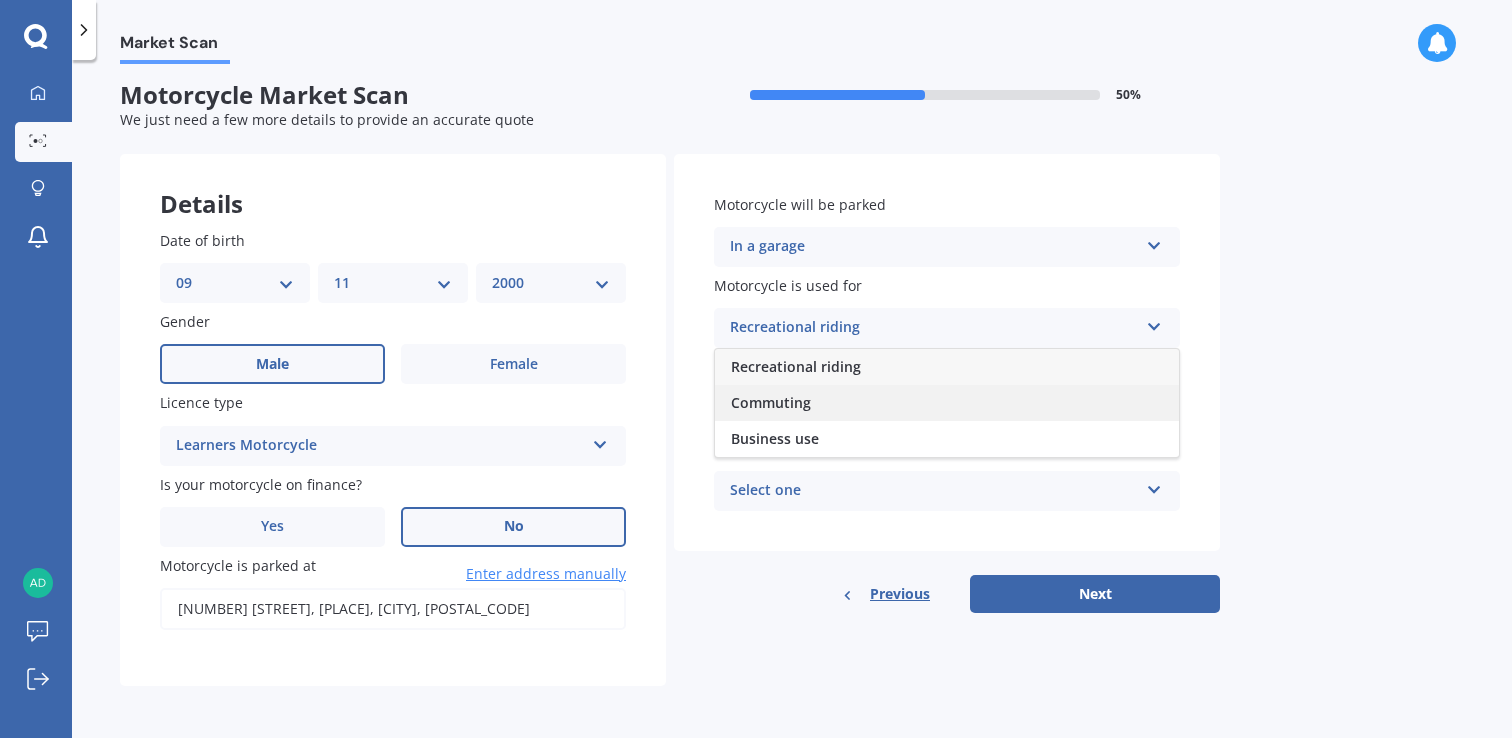 click on "Commuting" at bounding box center [947, 403] 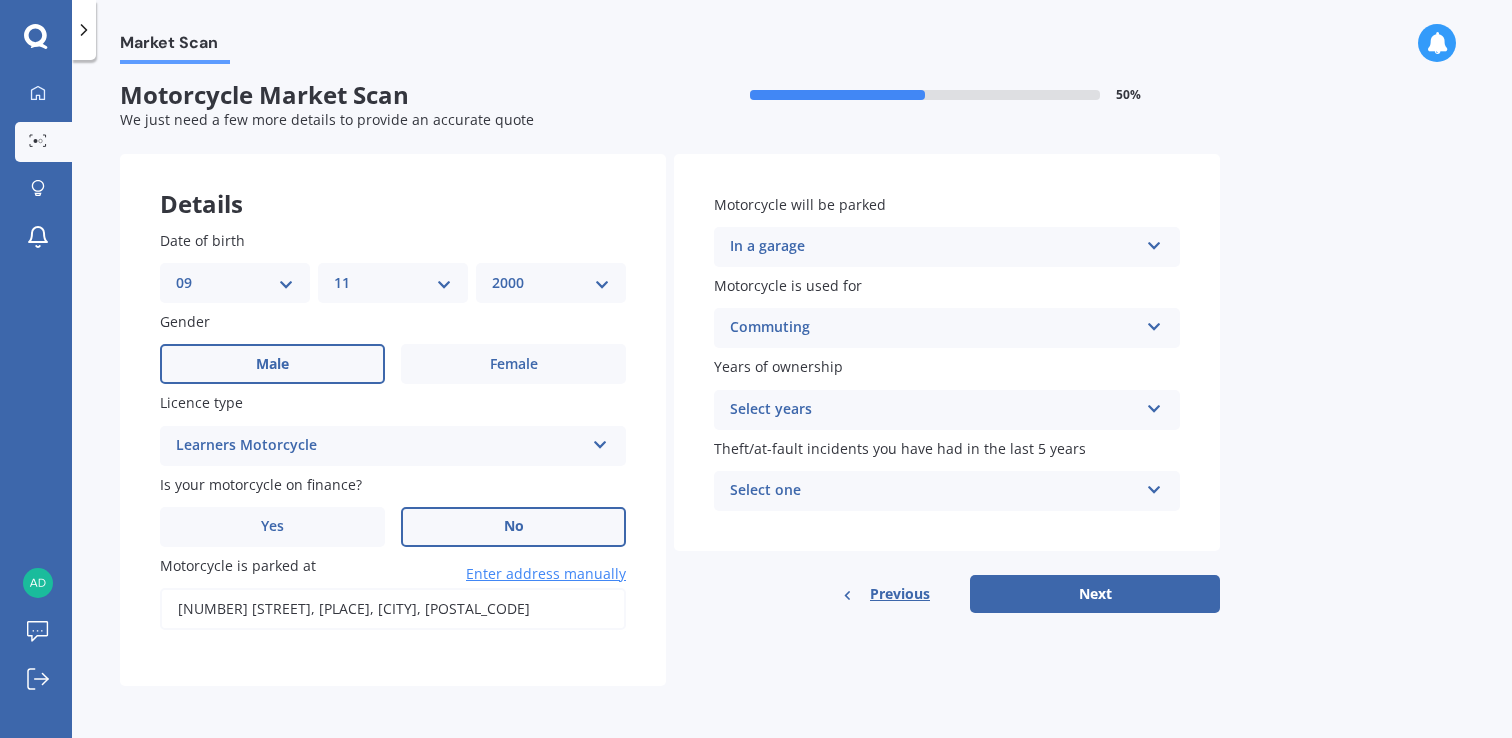 click on "Select years Less than 1 1 2 or more" at bounding box center (947, 410) 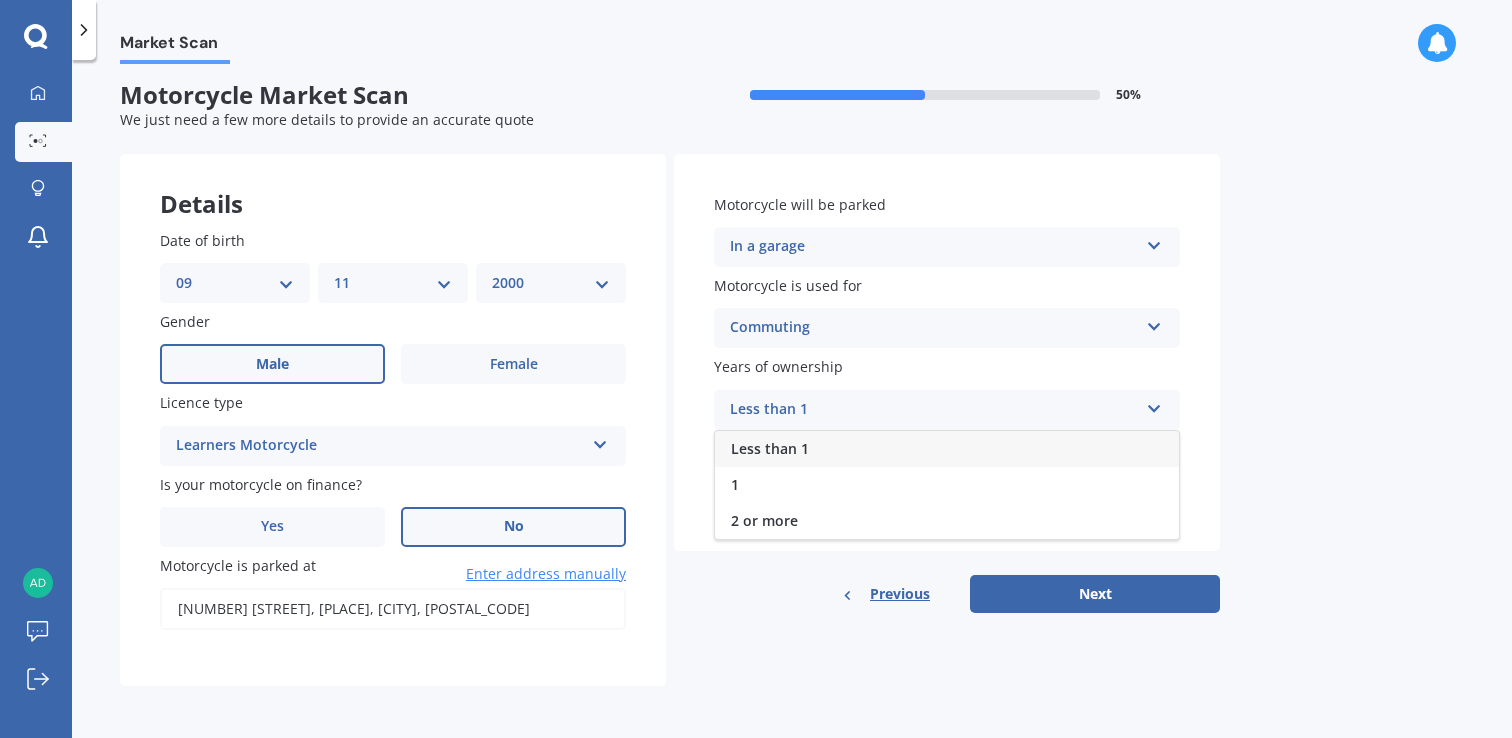 click on "Less than 1" at bounding box center [947, 449] 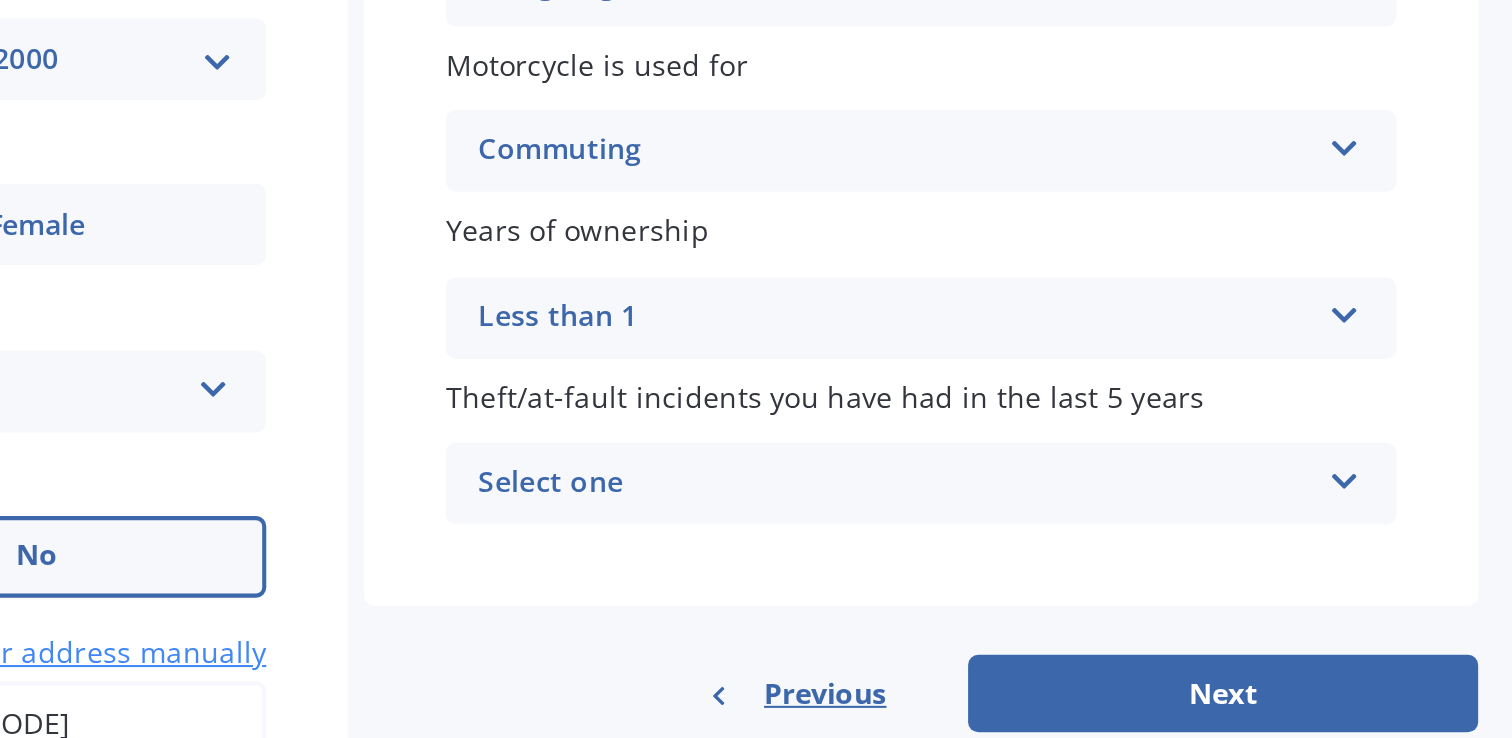 click on "Select one" at bounding box center (934, 491) 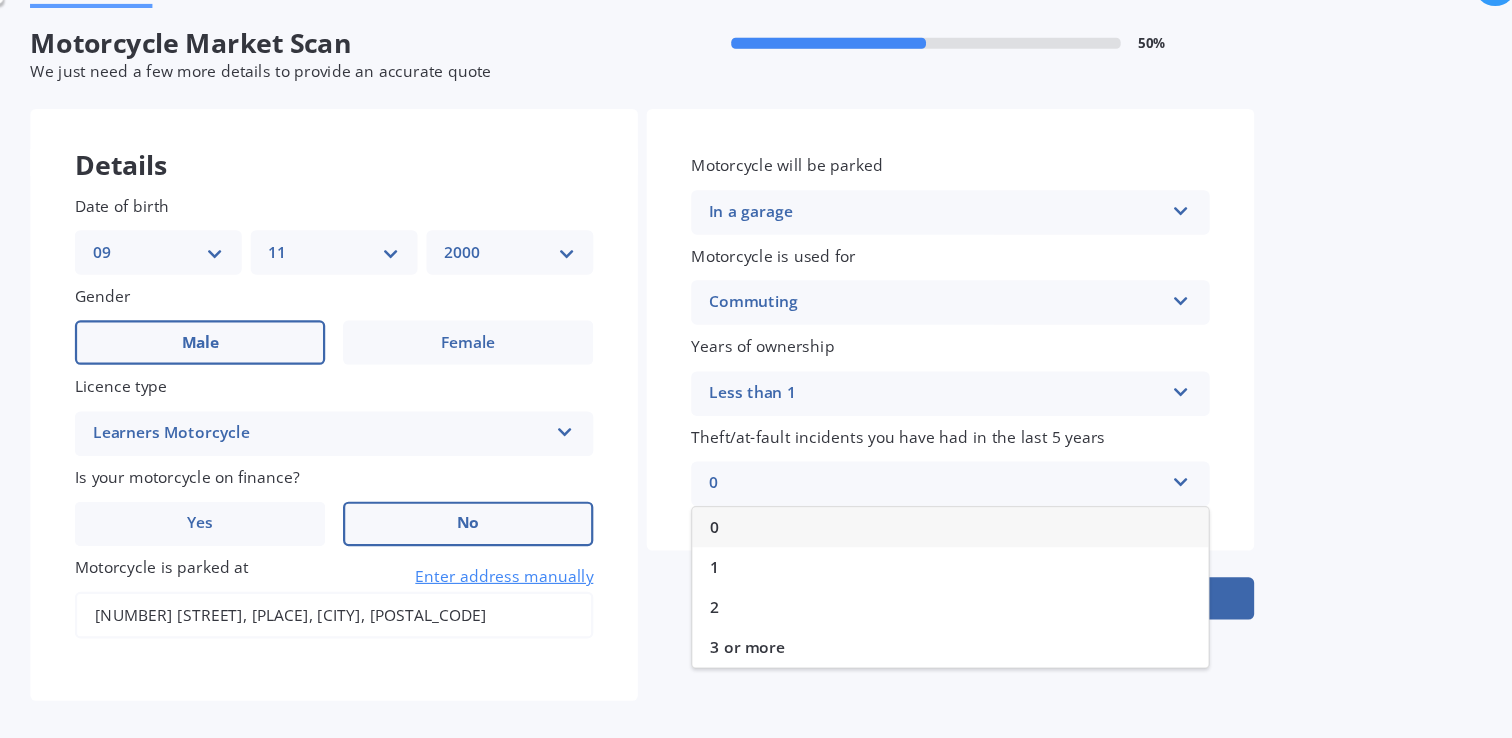 click on "0" at bounding box center (947, 530) 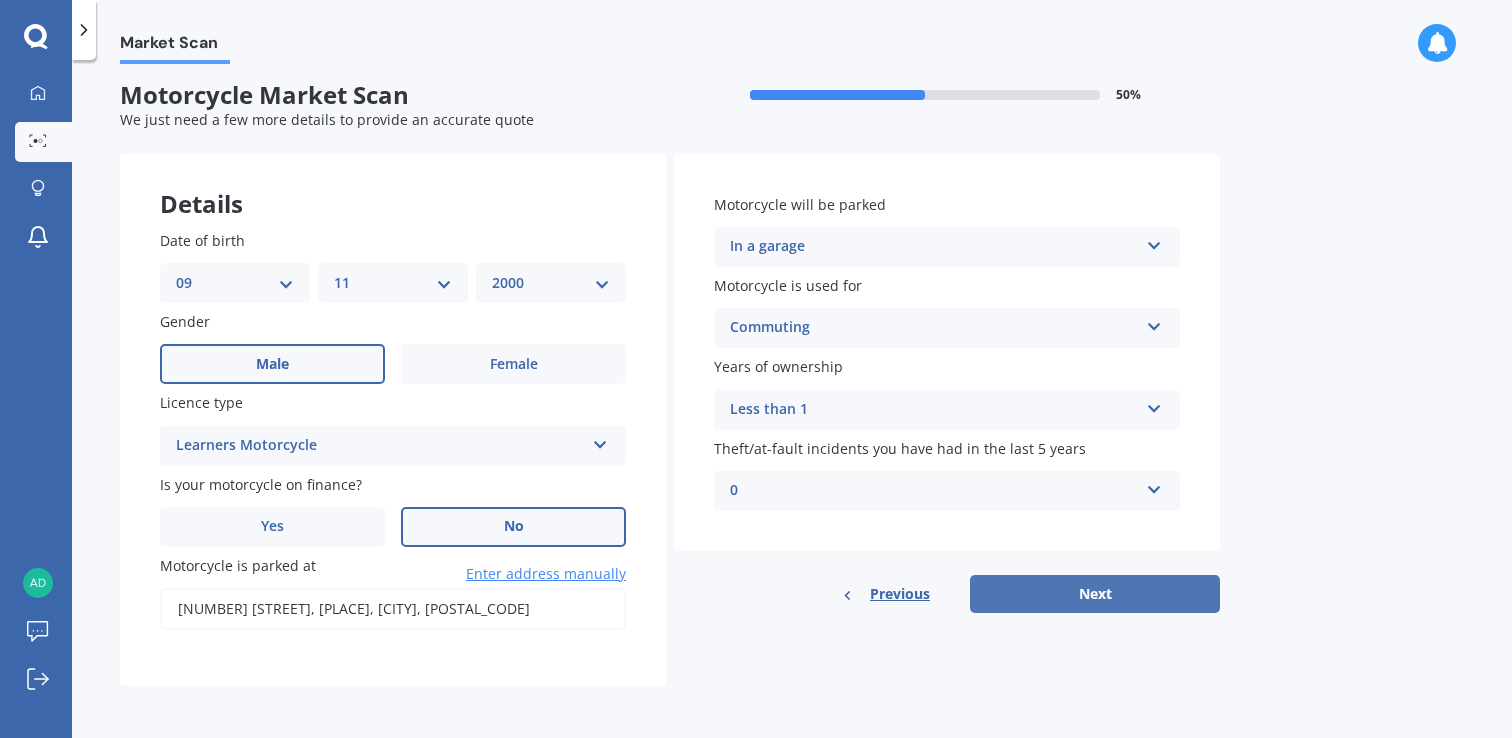 click on "Next" at bounding box center (1095, 594) 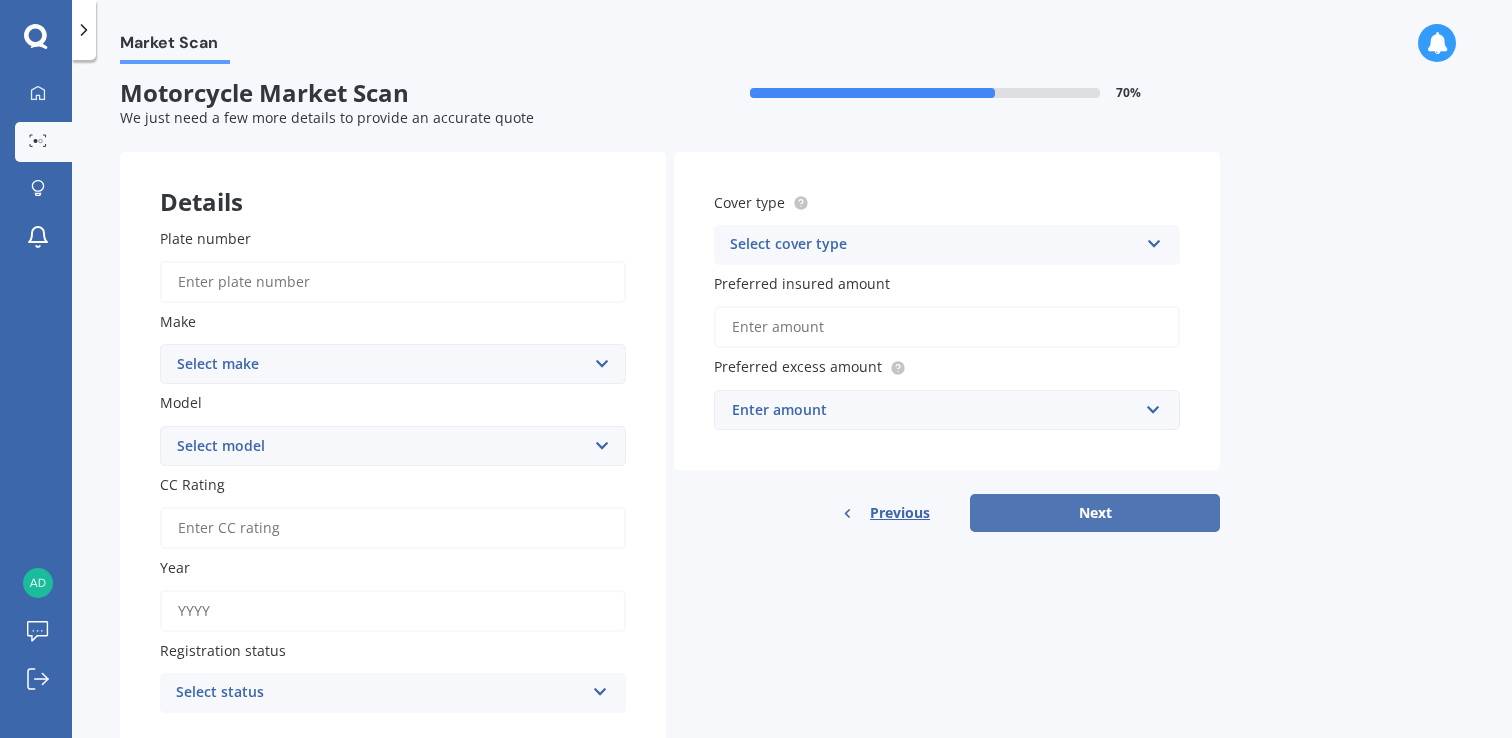 scroll, scrollTop: 0, scrollLeft: 0, axis: both 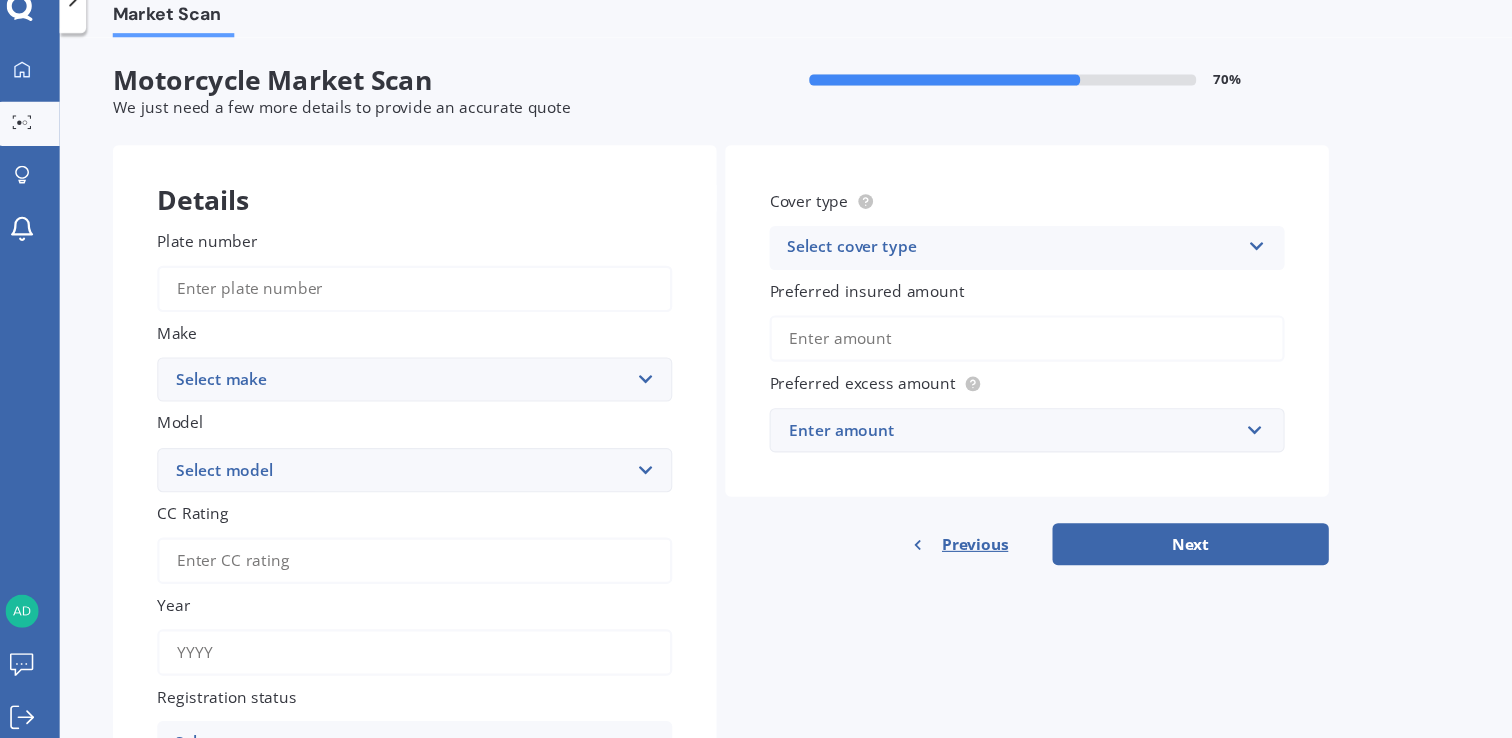 click on "Select make Ace Adly Aeon AJP American Iron Horse Aprilia Arrow Baotian Benda Benelli Beta Big Bear Big Dog Bimota BMW BSA Buell Bug Cagiva Can-Am Capri CCM CF Moto CINECO CMG Cnell Confederate CPI Daelim Dnepr Ducati EBR Ego Energica Euro Euro Rider Fonzarelli Forza Frankenstein FTN MOTION Futong FX Garelli Gas Gas Gas Geely Giantco Gilera Hanway Haojue Harley Davidson Honda Honda-Montesa Horwin Husaberg Husqvarna Hyosung Indian Italjet Jawa Jmstar Johnny Pag Jonway Jotagas Kawasaki Keeway Kinetic KTM Kubota Kymco Lambretta Lifan Lintex LML LVVTA Megelli Meiduo Metrakit Moto Moto Guzzi Moto Morini Motofino Motus MV Agusta MV Augusta MZ Niu Norton Other Over Peugeot PGO Piaggio Pitster Pro Polaris Pro Street Regal Raptor Rewaco Royal Enfield Sachs Scomadi Scorpa SEVG Shenke Sherco Skyteam Solana STARK Surron Suzuki Swift SWM SYM Talaria Taotao TGB Thumpstar Thunder Mountain Titan TM TNT Torino Torrot Triton Triumph Turbho Ubco Ural Urban V Moto Vectrix Vertigo Vespa Victory Viper Voxan Yadea Yamaha Yiben Zero" at bounding box center [393, 373] 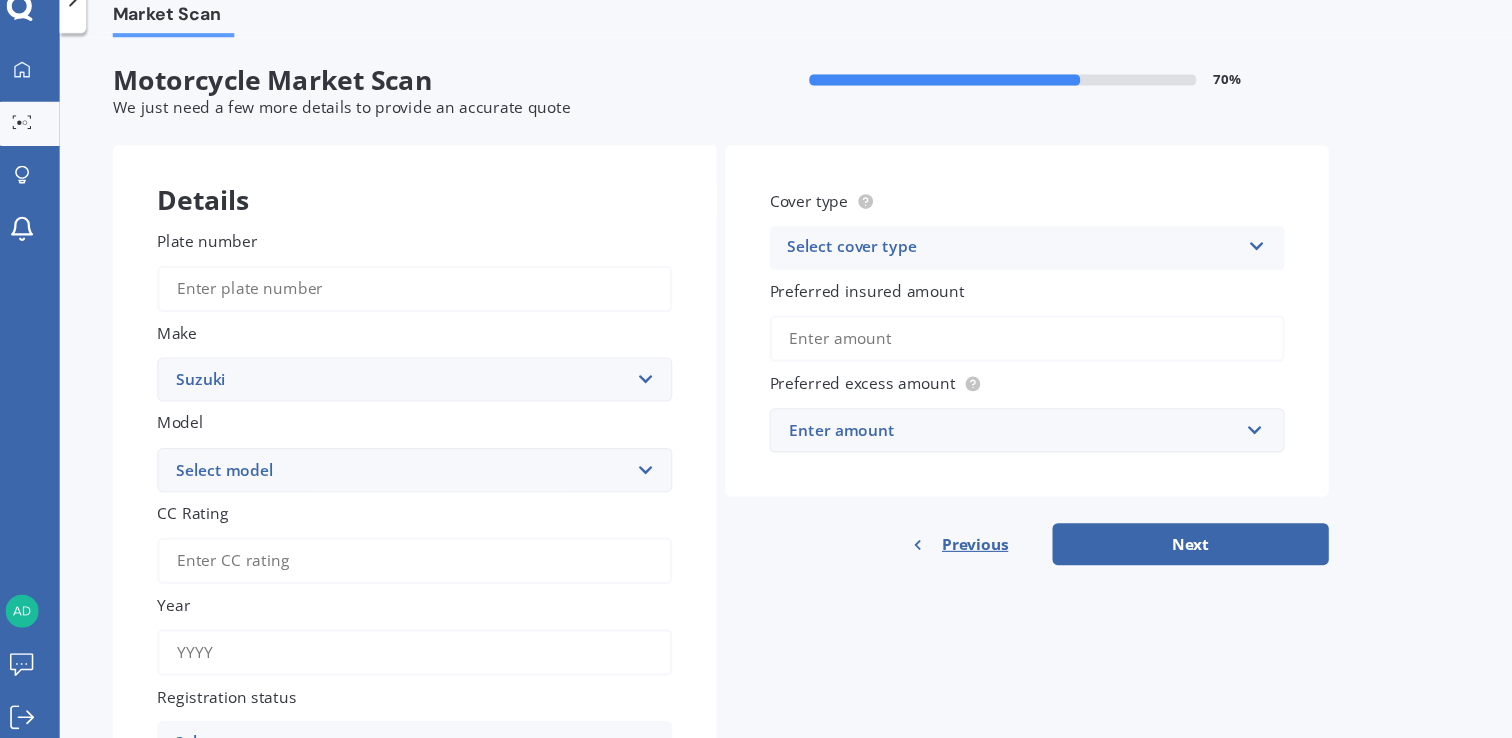 click on "Select model" at bounding box center (393, 455) 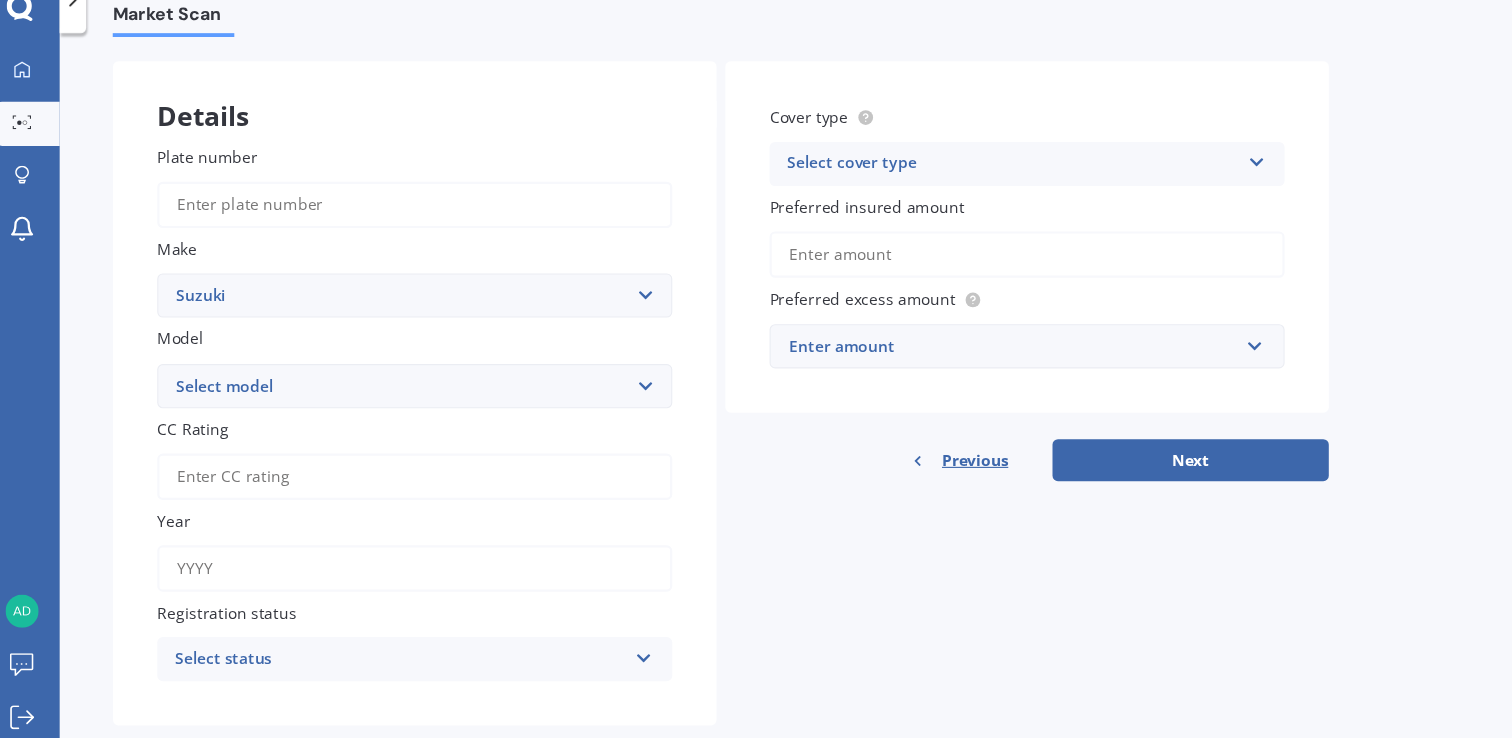 click on "Select model AC AD AN AX AZ B-King Bandit Boulevard Classic Boulevard Muscle Boulevard Touring Burgman Choinori Djebel DL DL-AU DL-XT DL650 DL800 DERCM4 DR DR-S DR-SE DR-Z DRZ-E DRZ-S DRZ-SM Eiger EN Freewind FX FXR GF Gladius GN GP GS GS-SS GSF GSF-S GSF-SA GSR GSR-U GSX GSX BK 1300 GSX-8S GSX-F GSX-FA GSX-FR GSX-FU GSX-R GSX-R (Single Cylinder) GSX-R (Twin Cylinder) GSX-RR GSX-RU GSX-S GSX-S GT GSX-SF GT GV GV Cavalcade GV Madura GW GX GZ Hayabusa Intruder JR Katana Kingquad Lets LS LT LTA LTF LTR LTZ Marauder Mollett NZ Ozark QT Quadracer Quadrunner Quadsport RF RG RGV RM RM-X RM-Z Savage SG SJ Skywave SMX Street Magic SV SV-AU SV-SU SV-UA SV-X SV-XAU Tempter TF TL-R TL-S TR TS TU-X TV UE UK UZ V-Strom V-Strom X V-Strom XT Van Van Verde Vinson VL Volty VR VS VX VZ VZR" at bounding box center [393, 379] 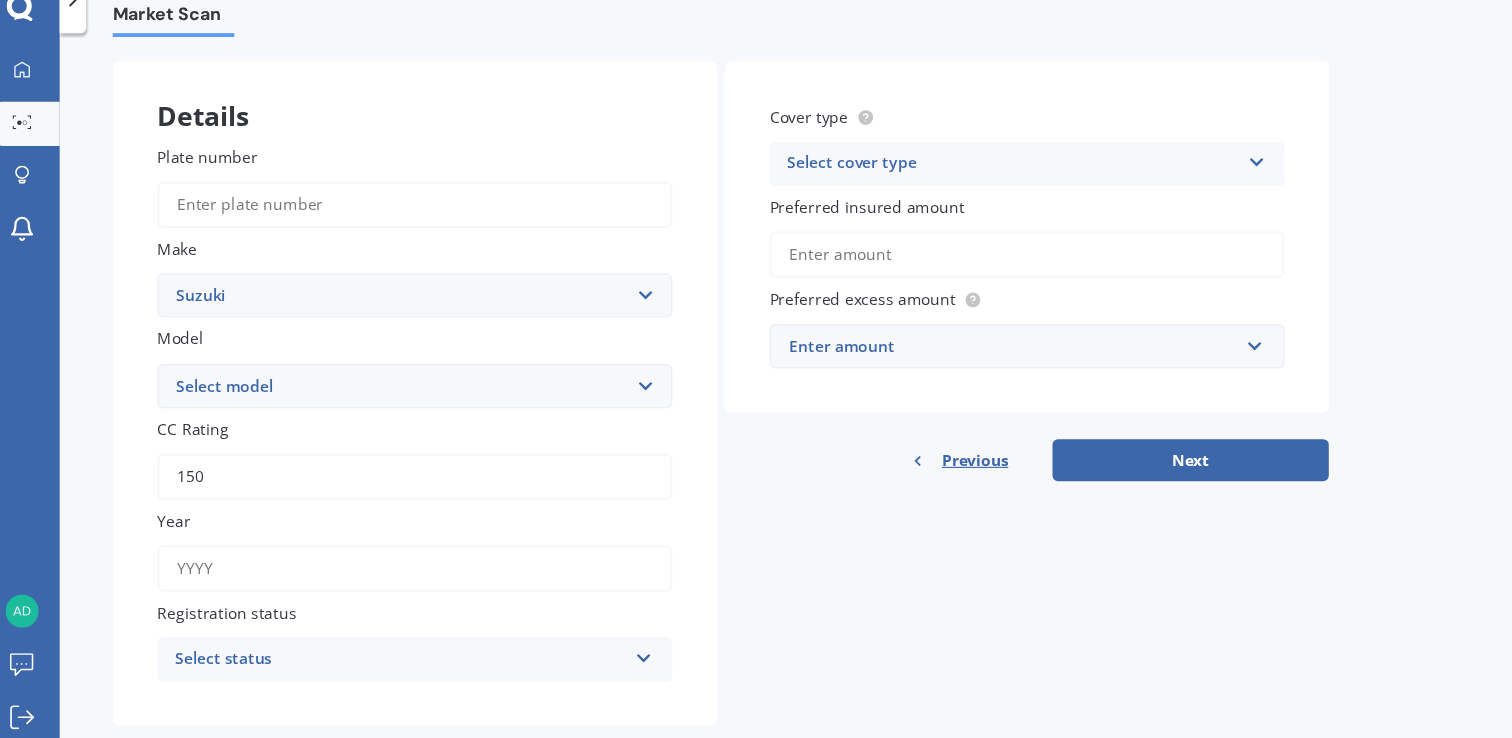 type on "150" 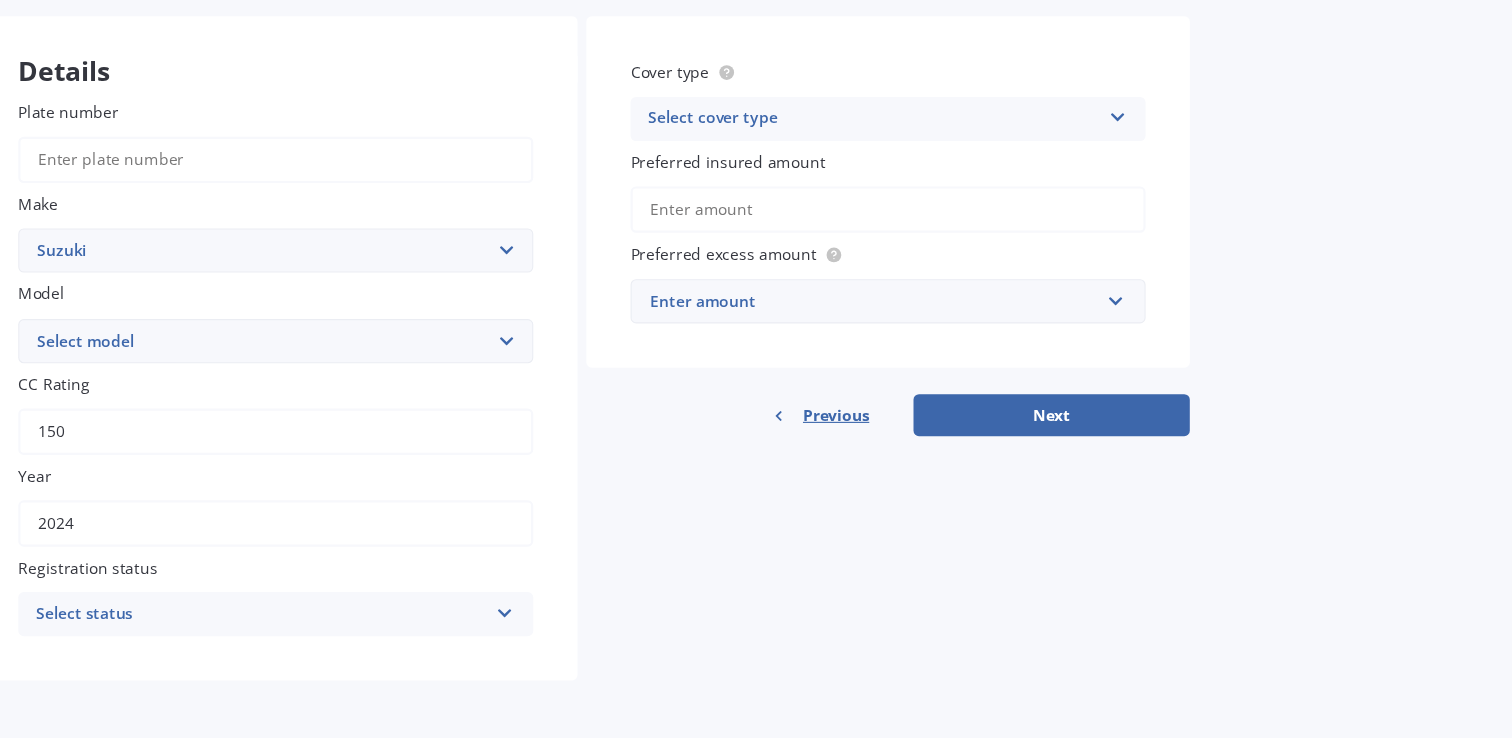 scroll, scrollTop: 0, scrollLeft: 0, axis: both 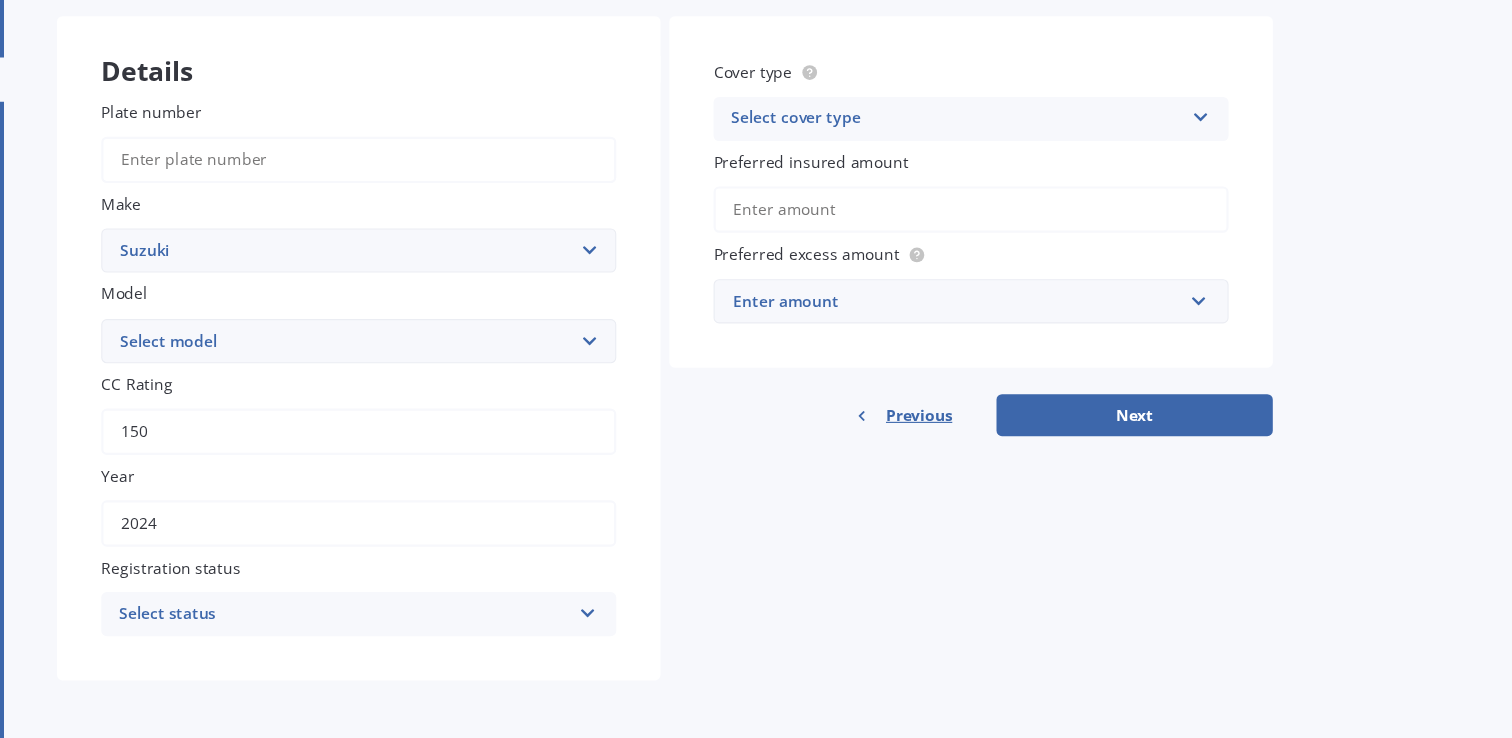 type on "2024" 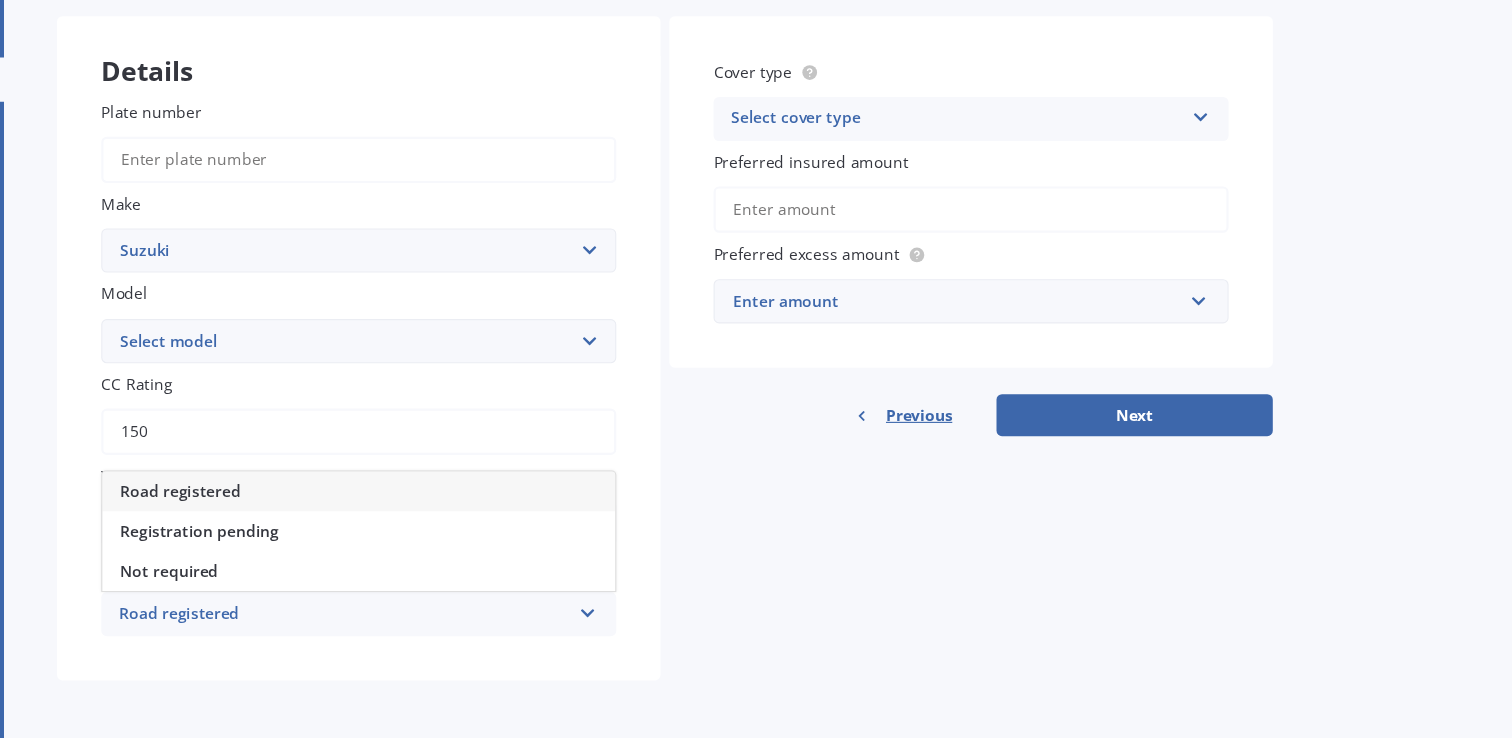 click on "Road registered" at bounding box center (393, 515) 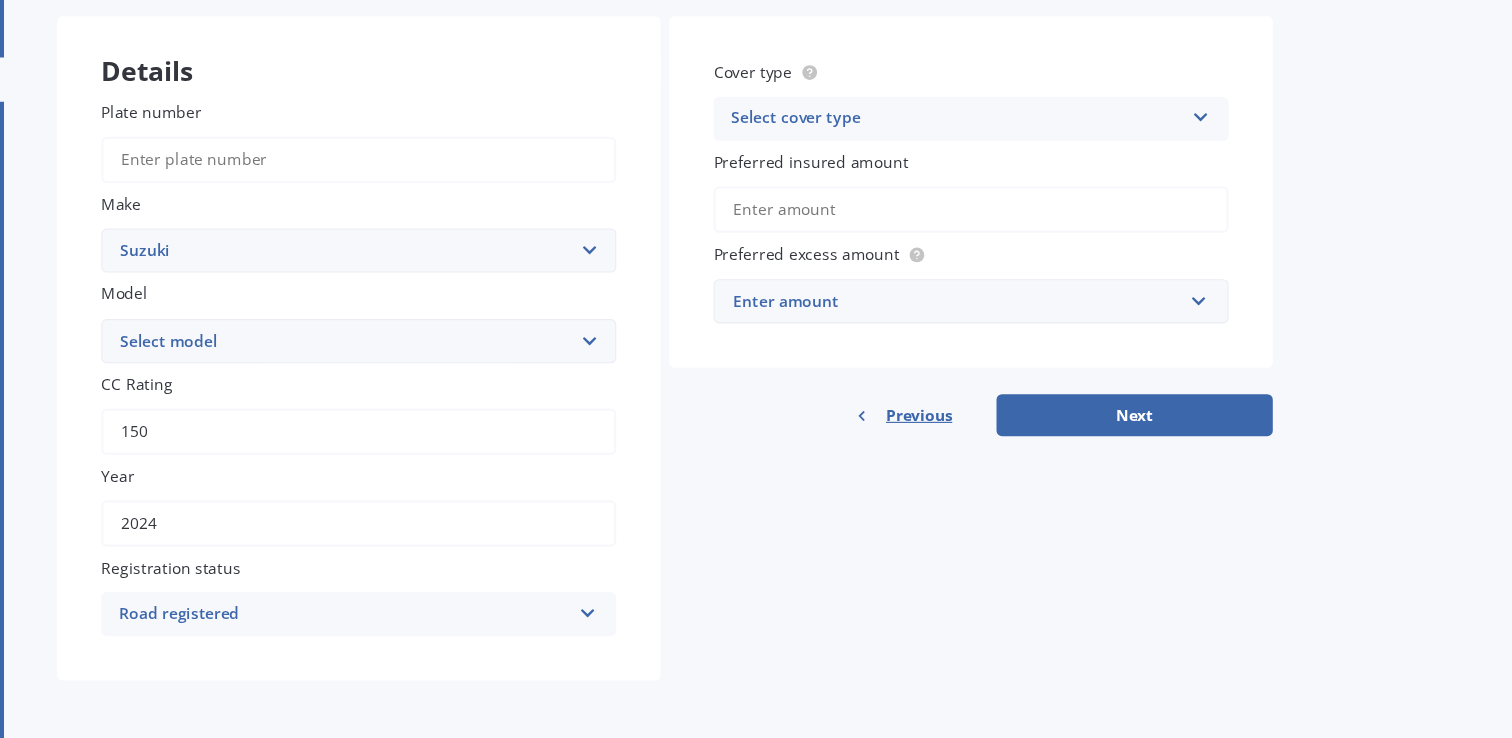 scroll, scrollTop: 0, scrollLeft: 0, axis: both 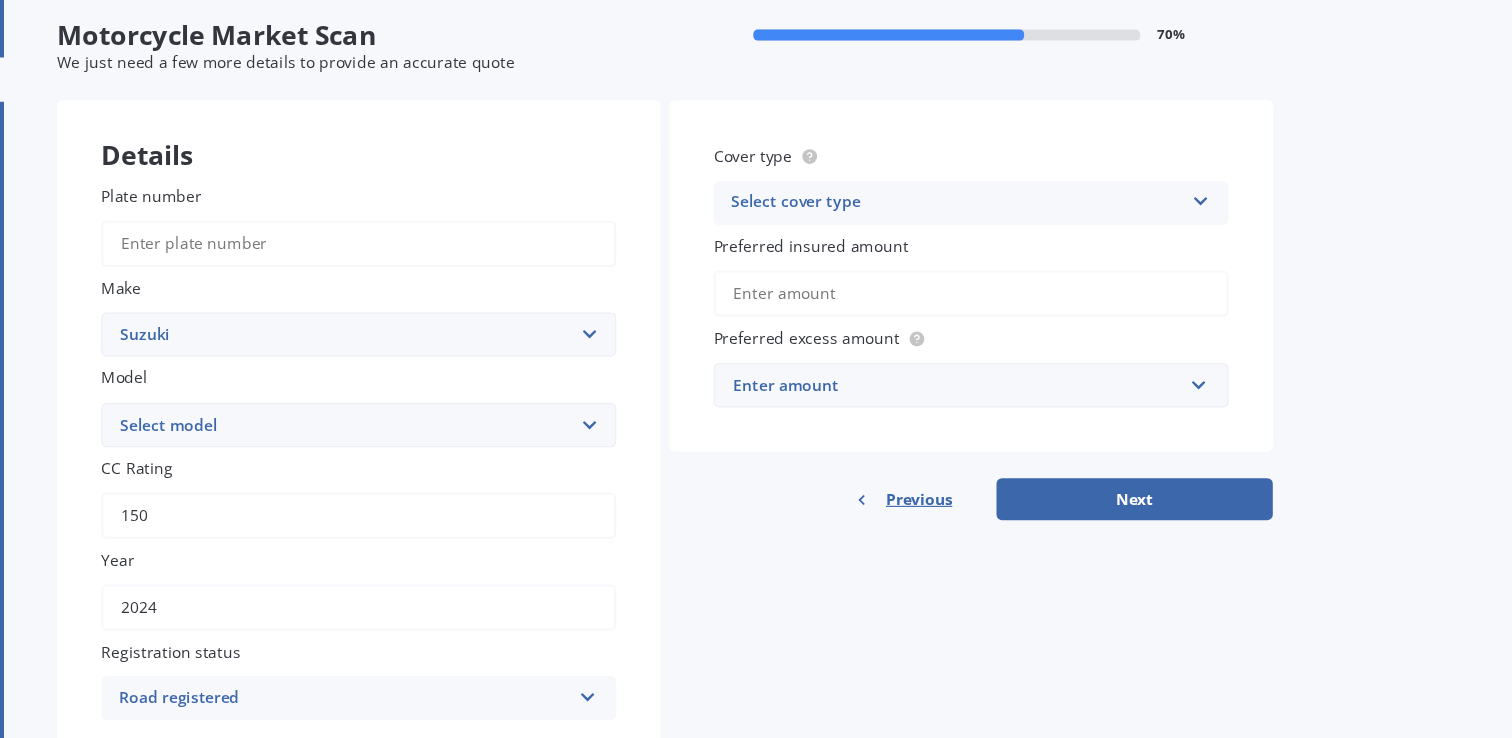 click on "Select cover type" at bounding box center (934, 254) 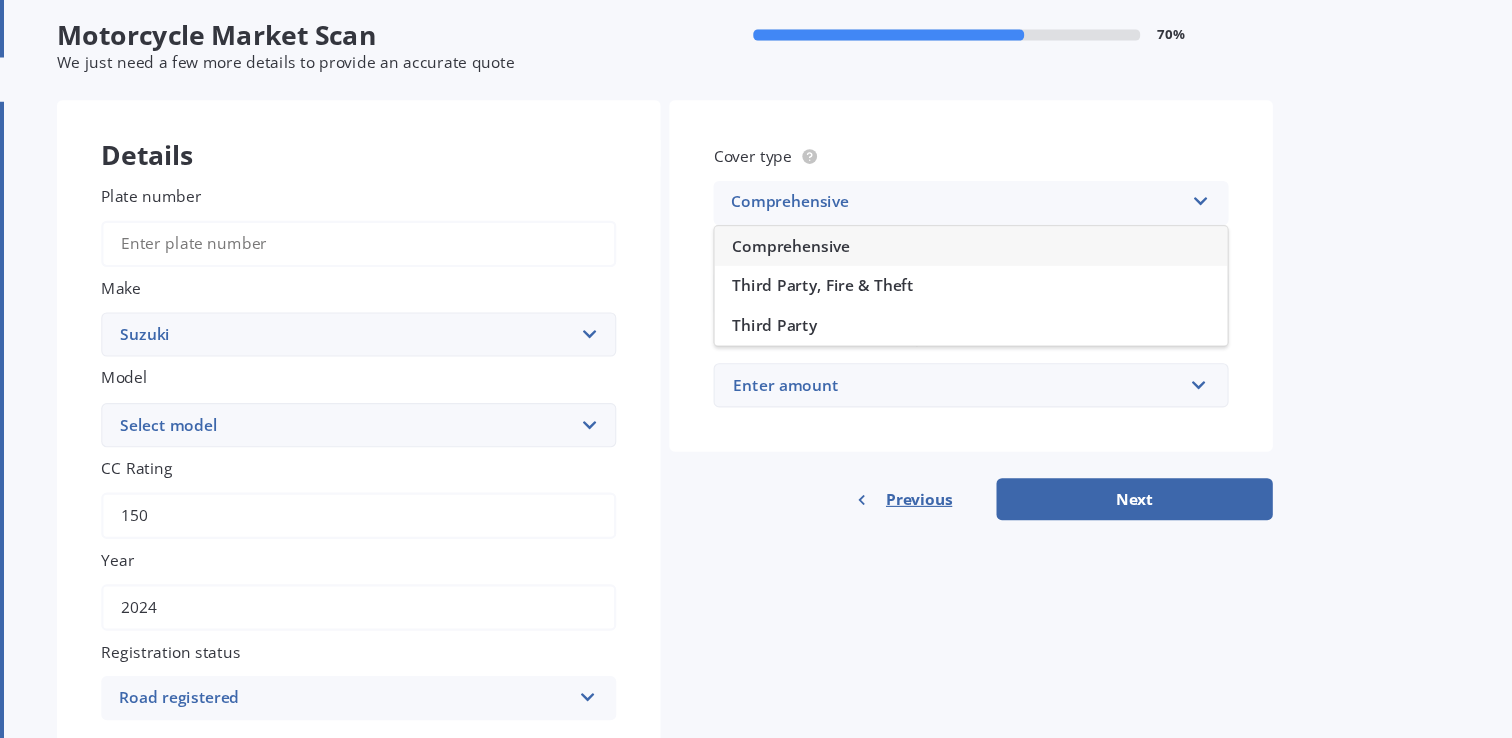 click on "Comprehensive" at bounding box center [947, 293] 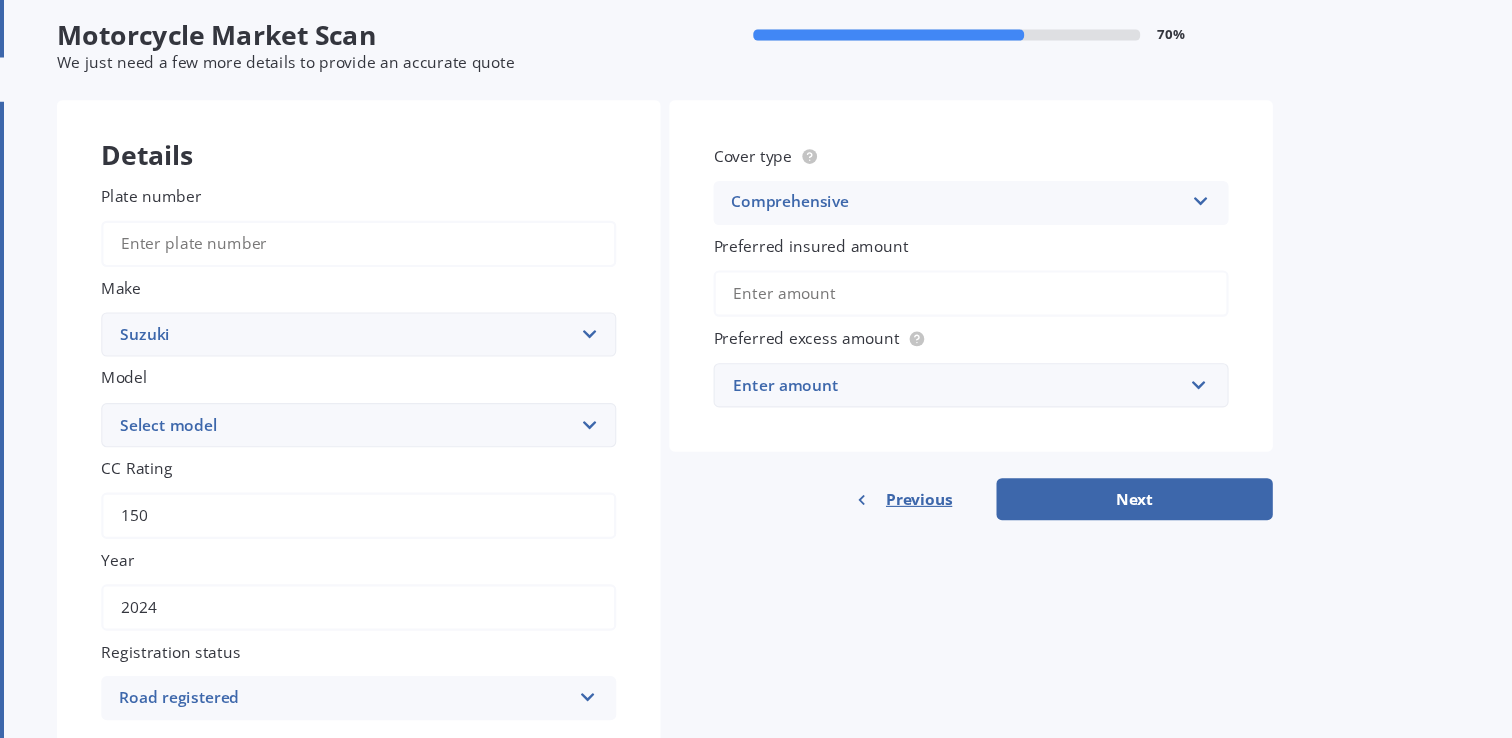 click on "Preferred insured amount" at bounding box center [947, 336] 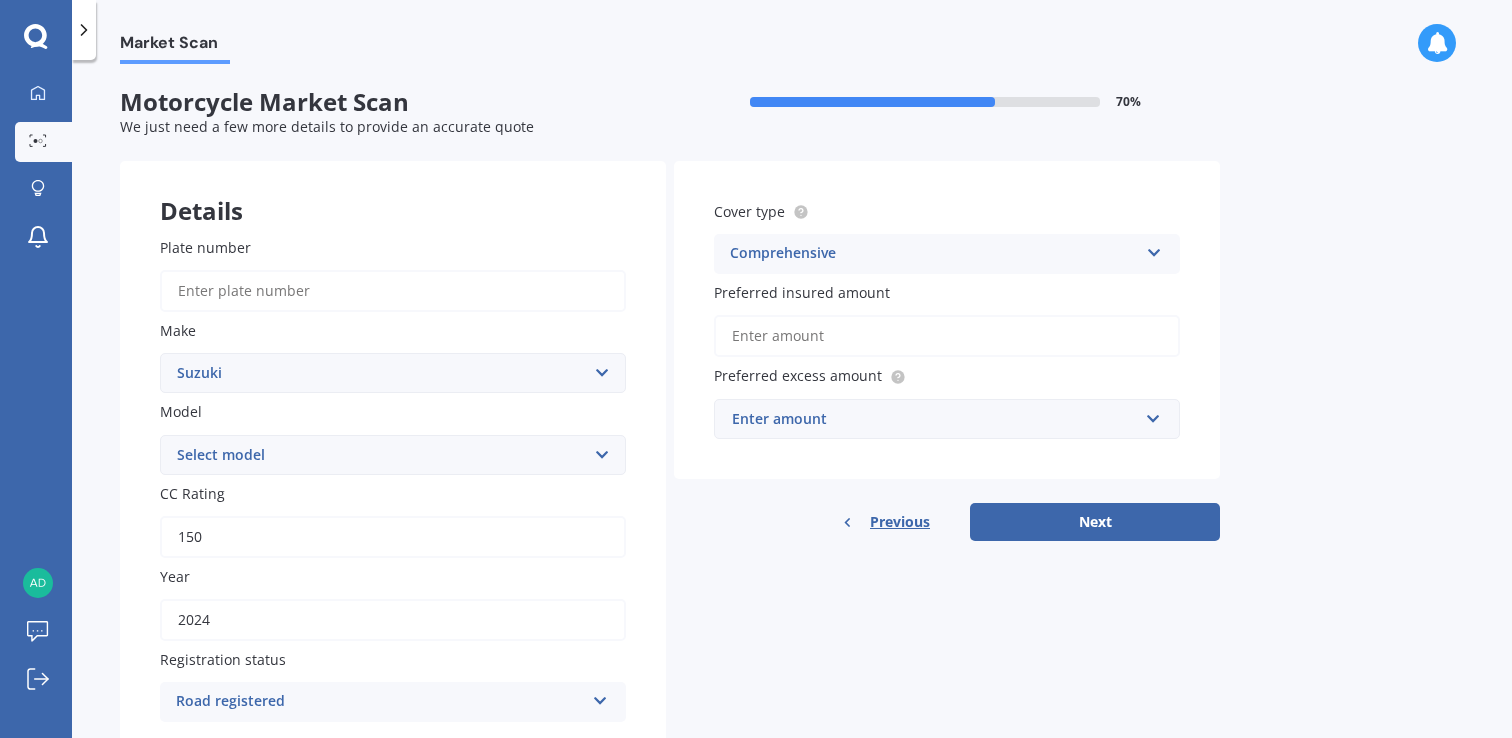 click on "Preferred insured amount" at bounding box center (947, 336) 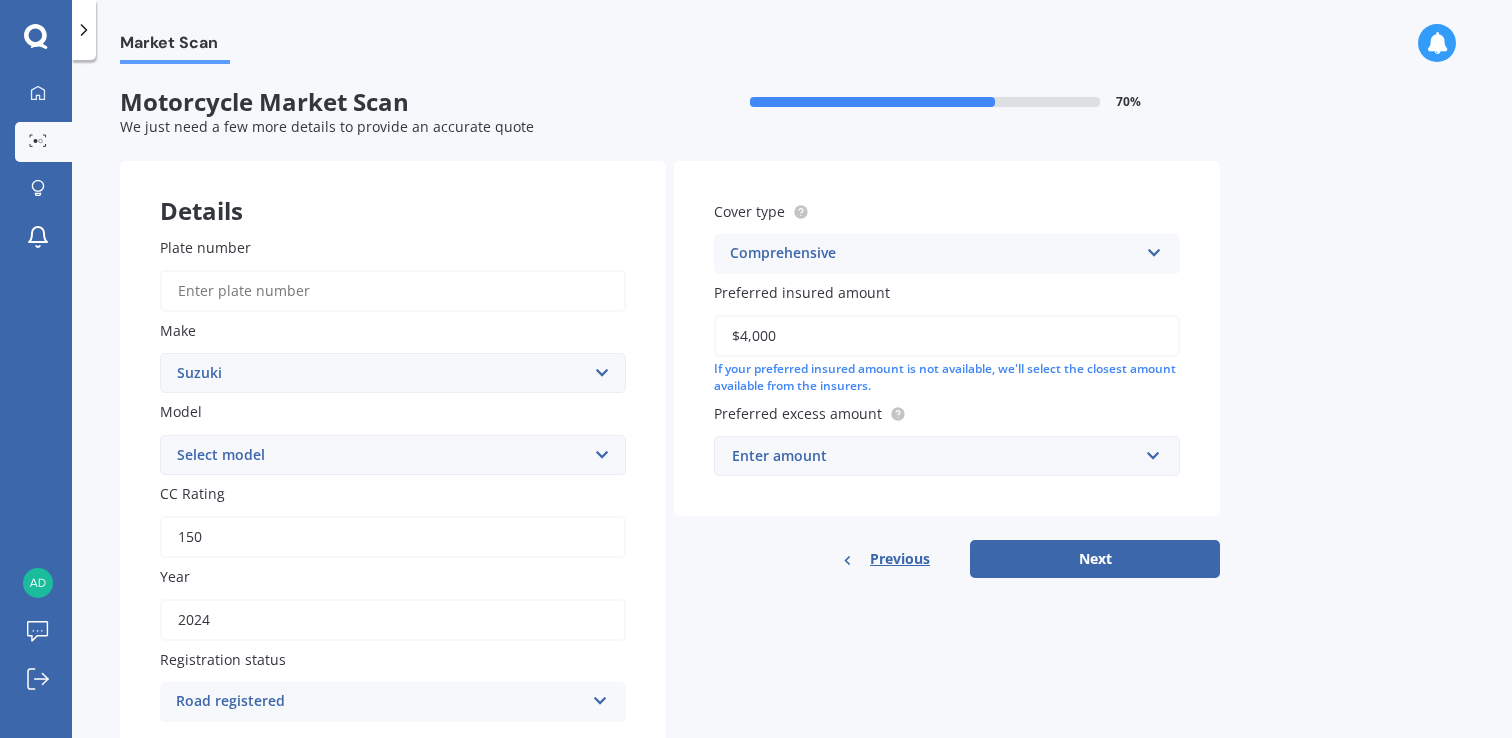 type on "$4,000" 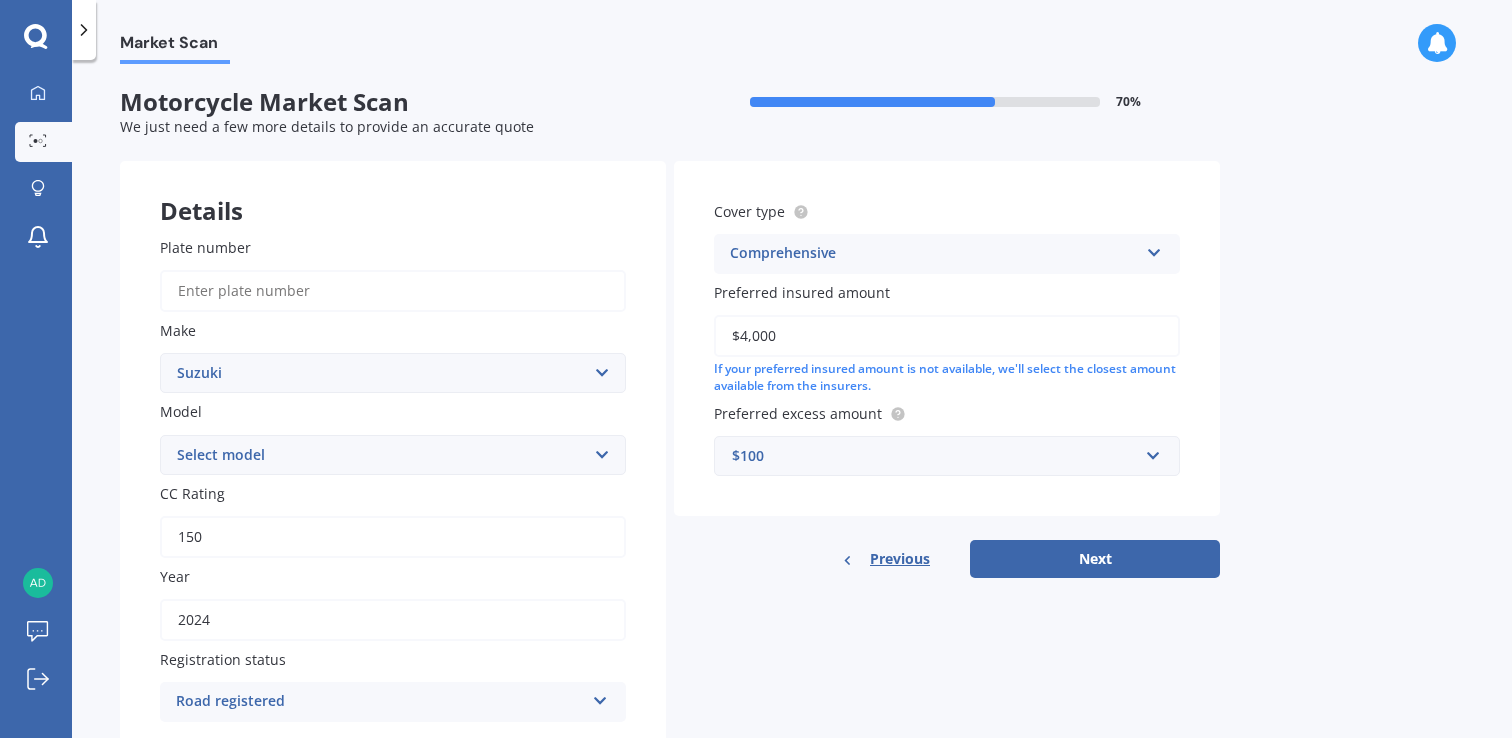 click on "Cover type Comprehensive Comprehensive Third Party, Fire & Theft Third Party Preferred insured amount $4,000 If your preferred insured amount is not available, we'll select the closest amount available from the insurers. Preferred excess amount $100 $100 $400 $500 $750 $1,000 $1,500 $2,000" at bounding box center (947, 338) 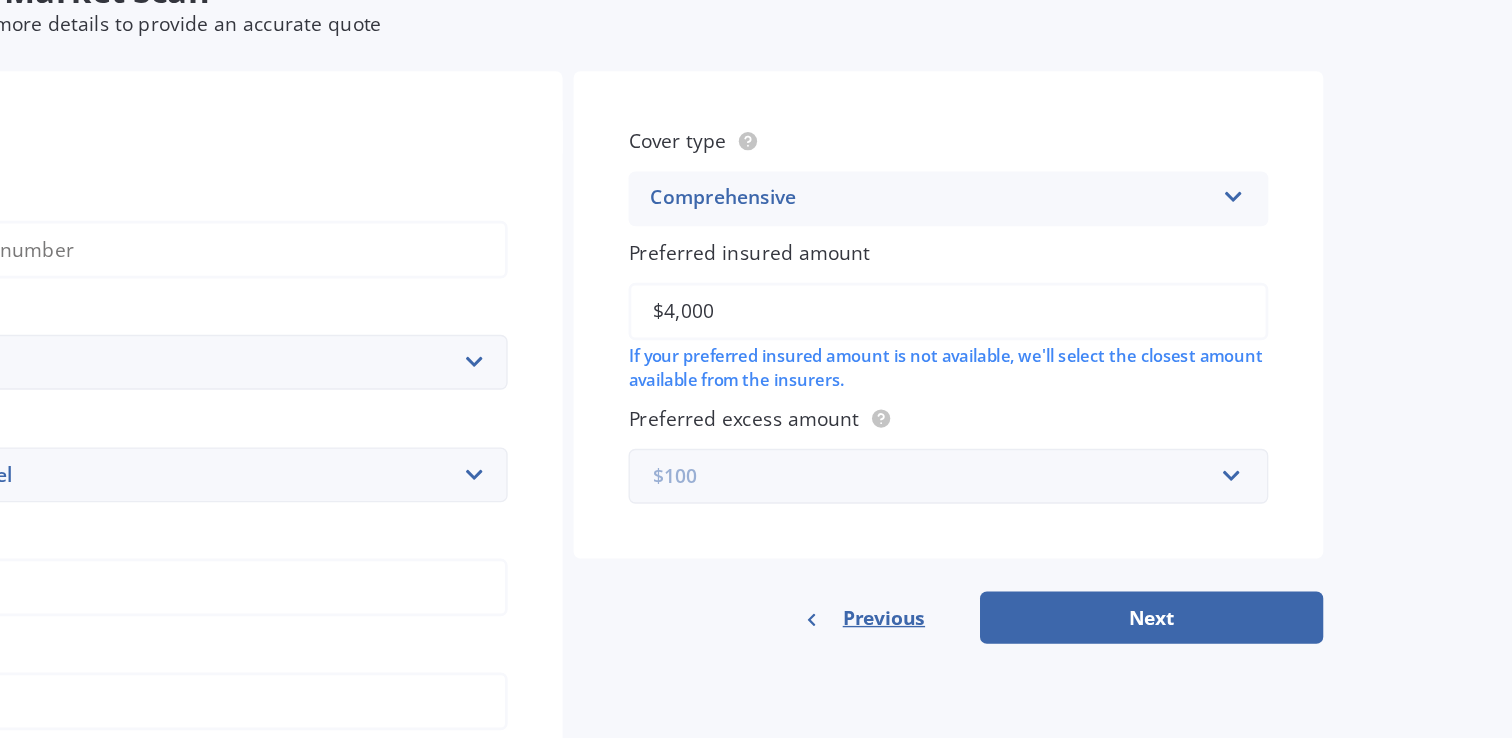 click at bounding box center (940, 456) 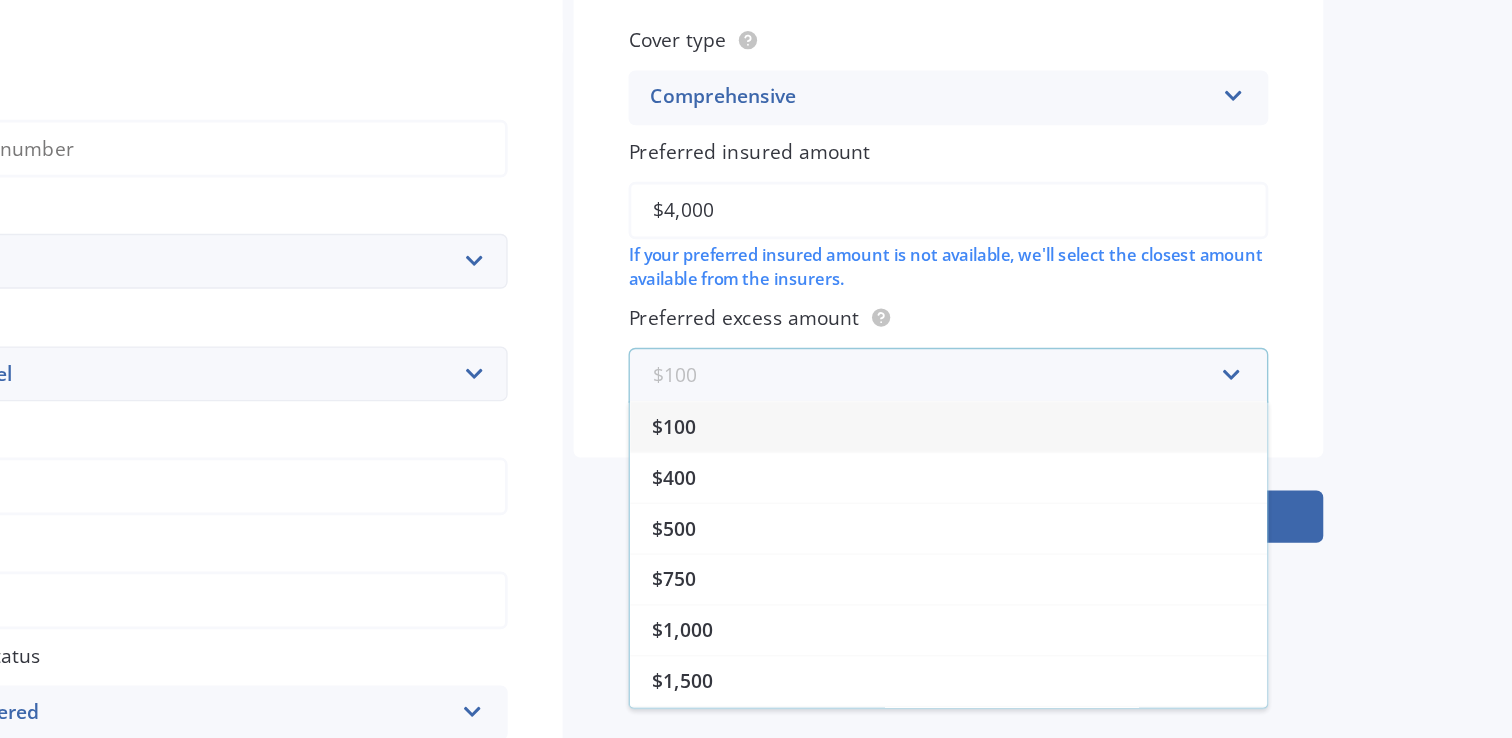 scroll, scrollTop: 79, scrollLeft: 0, axis: vertical 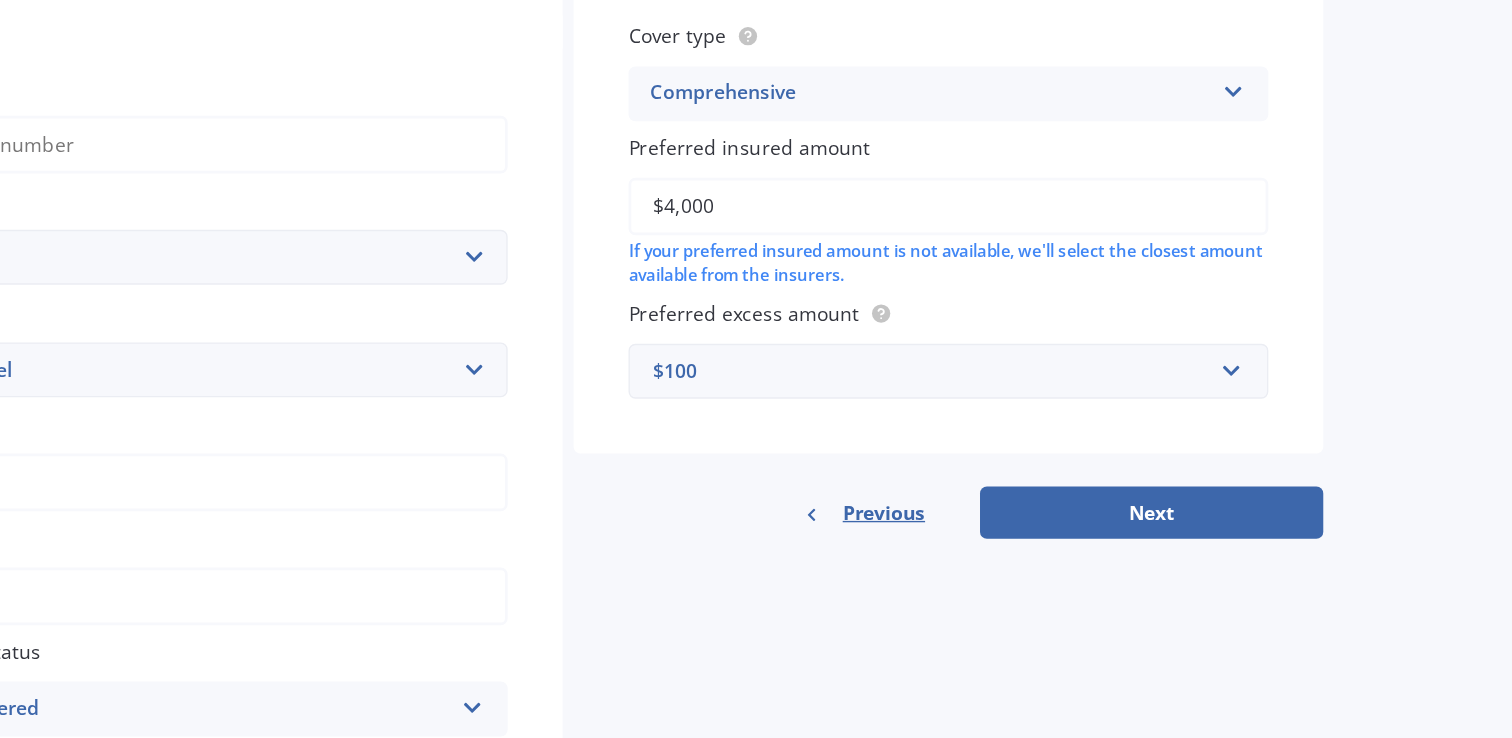 click on "Preferred excess amount" at bounding box center (943, 337) 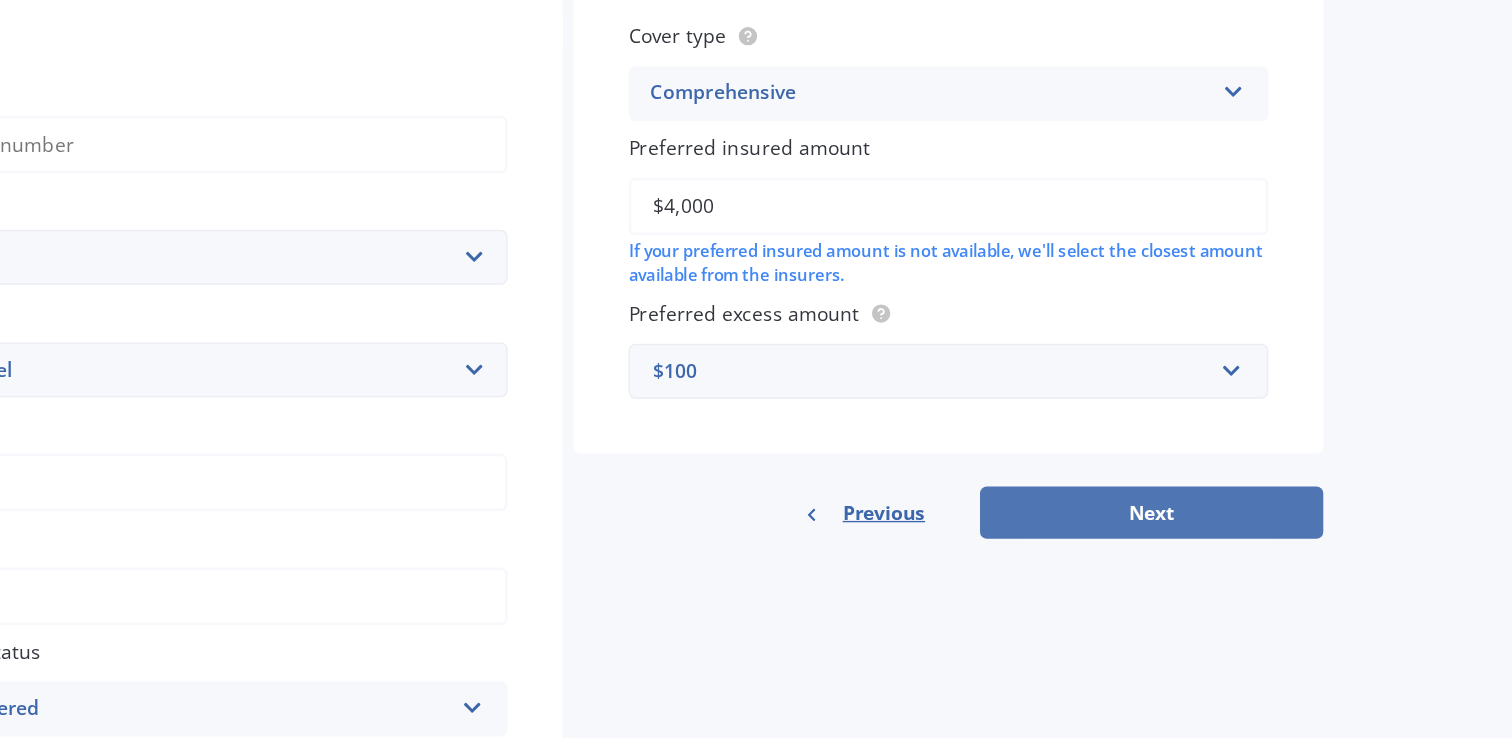 click on "Next" at bounding box center (1095, 483) 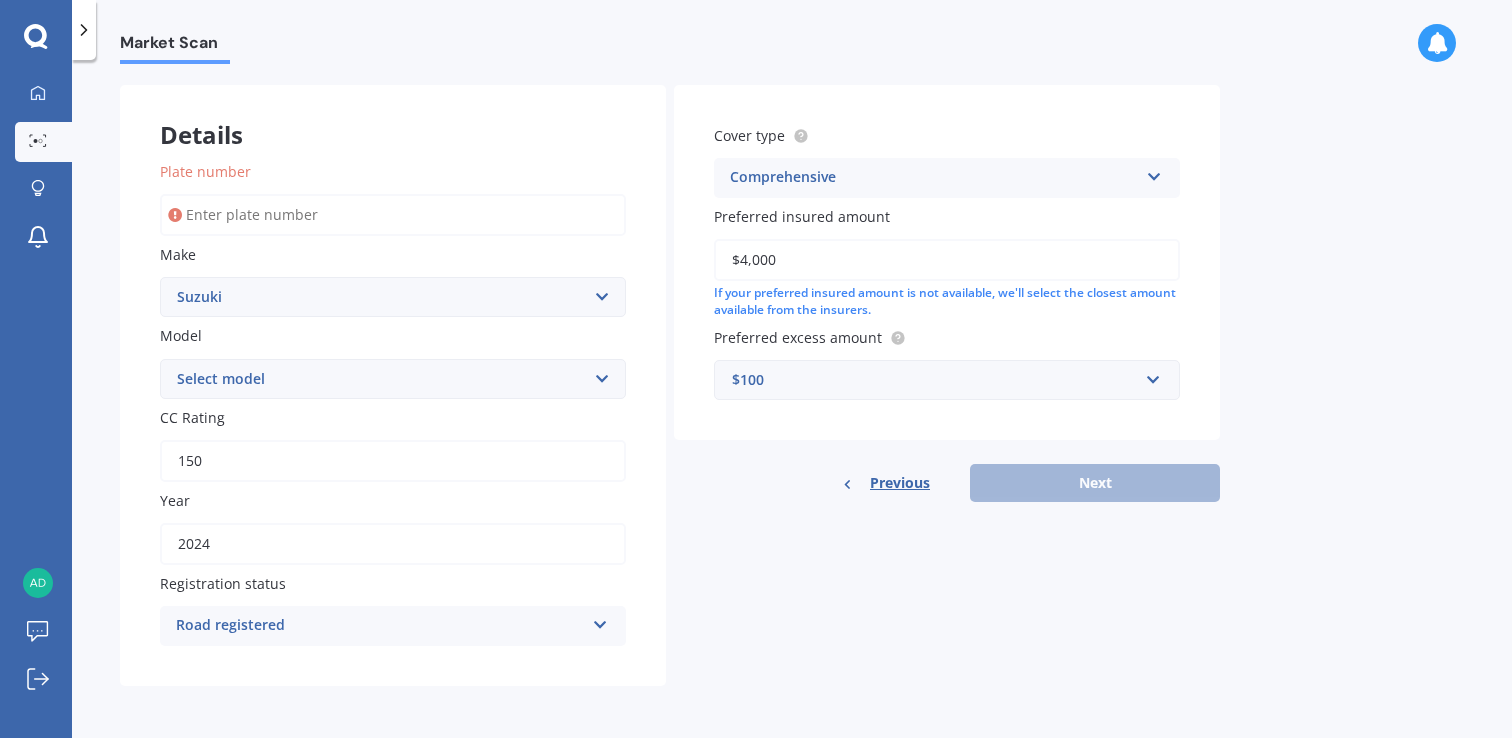 click on "Plate number" at bounding box center [393, 215] 